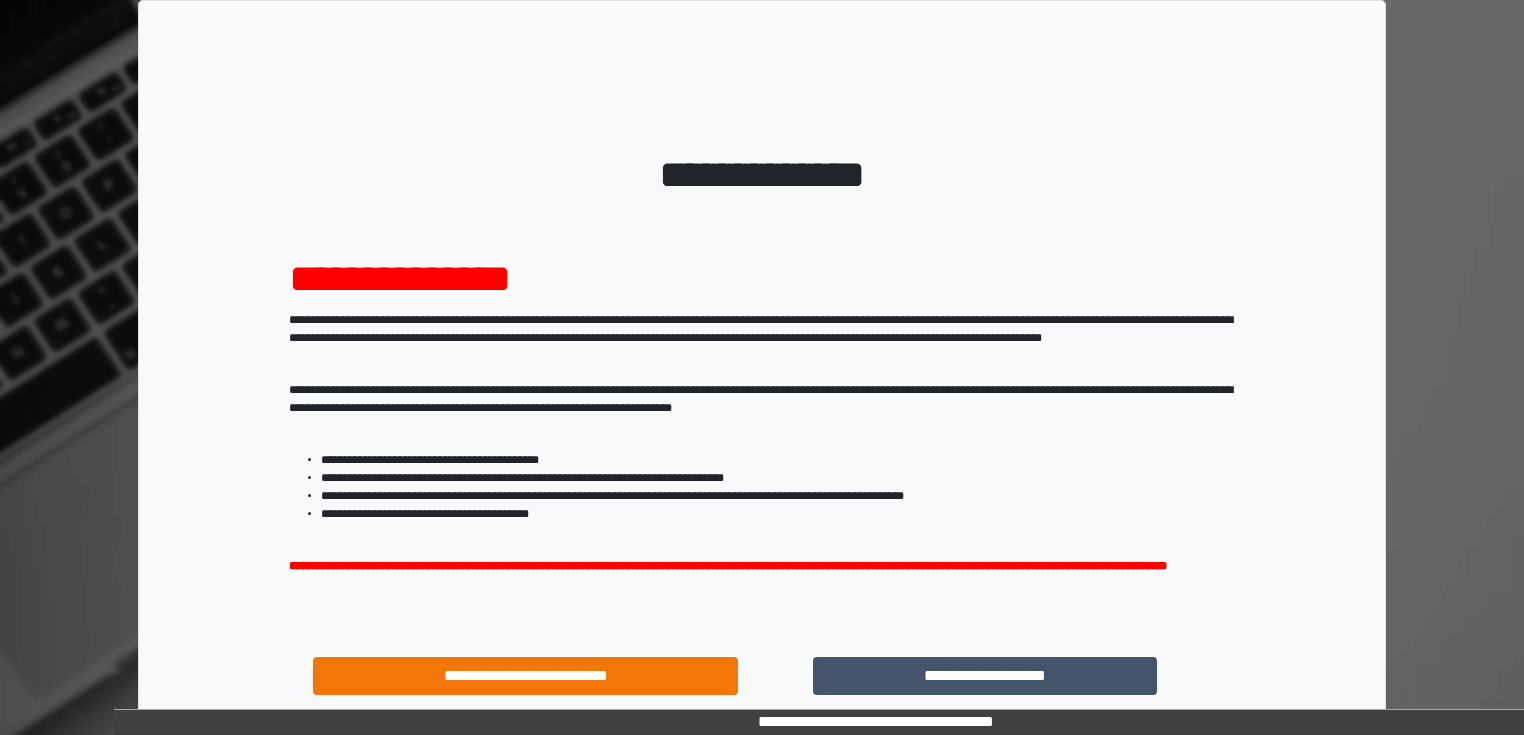 scroll, scrollTop: 0, scrollLeft: 0, axis: both 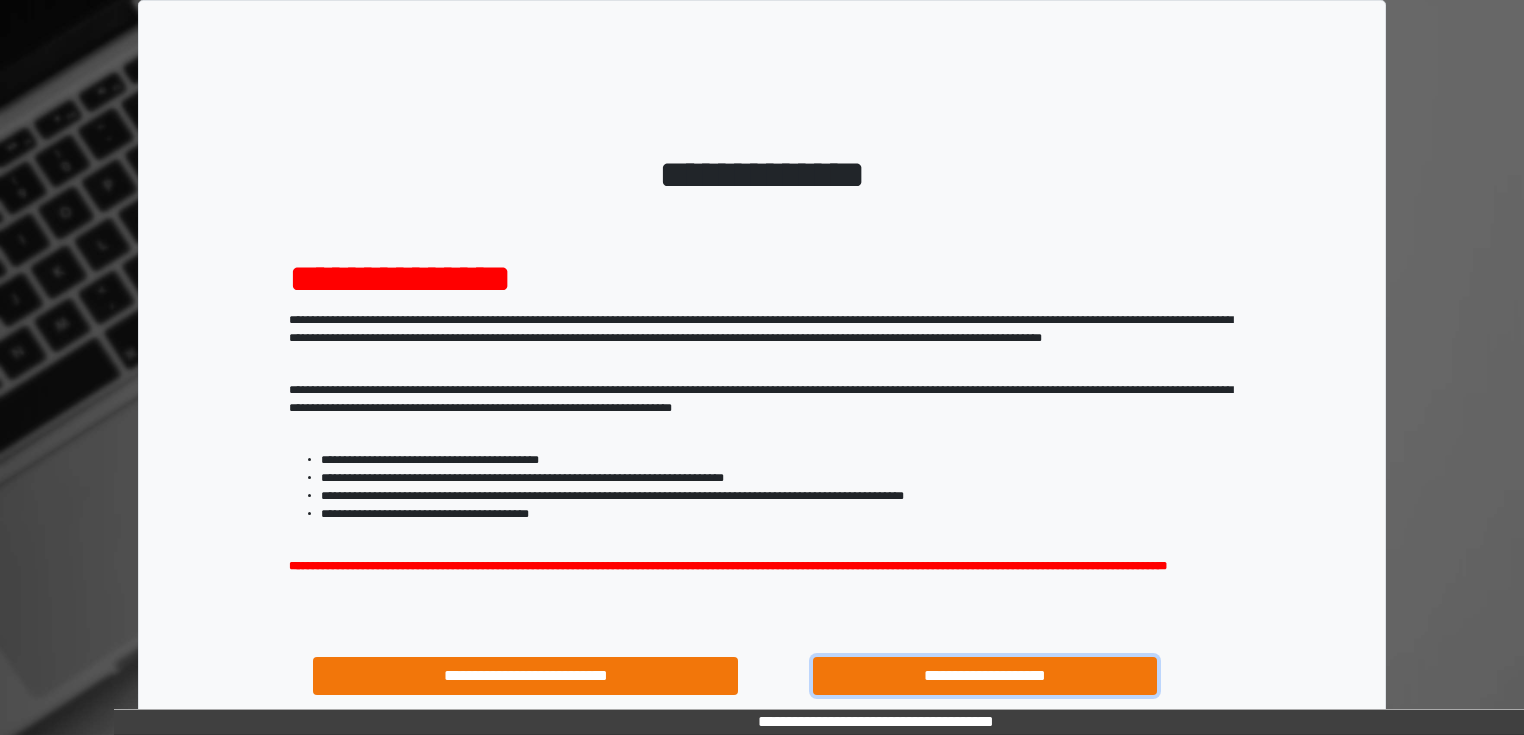 click on "**********" at bounding box center (985, 676) 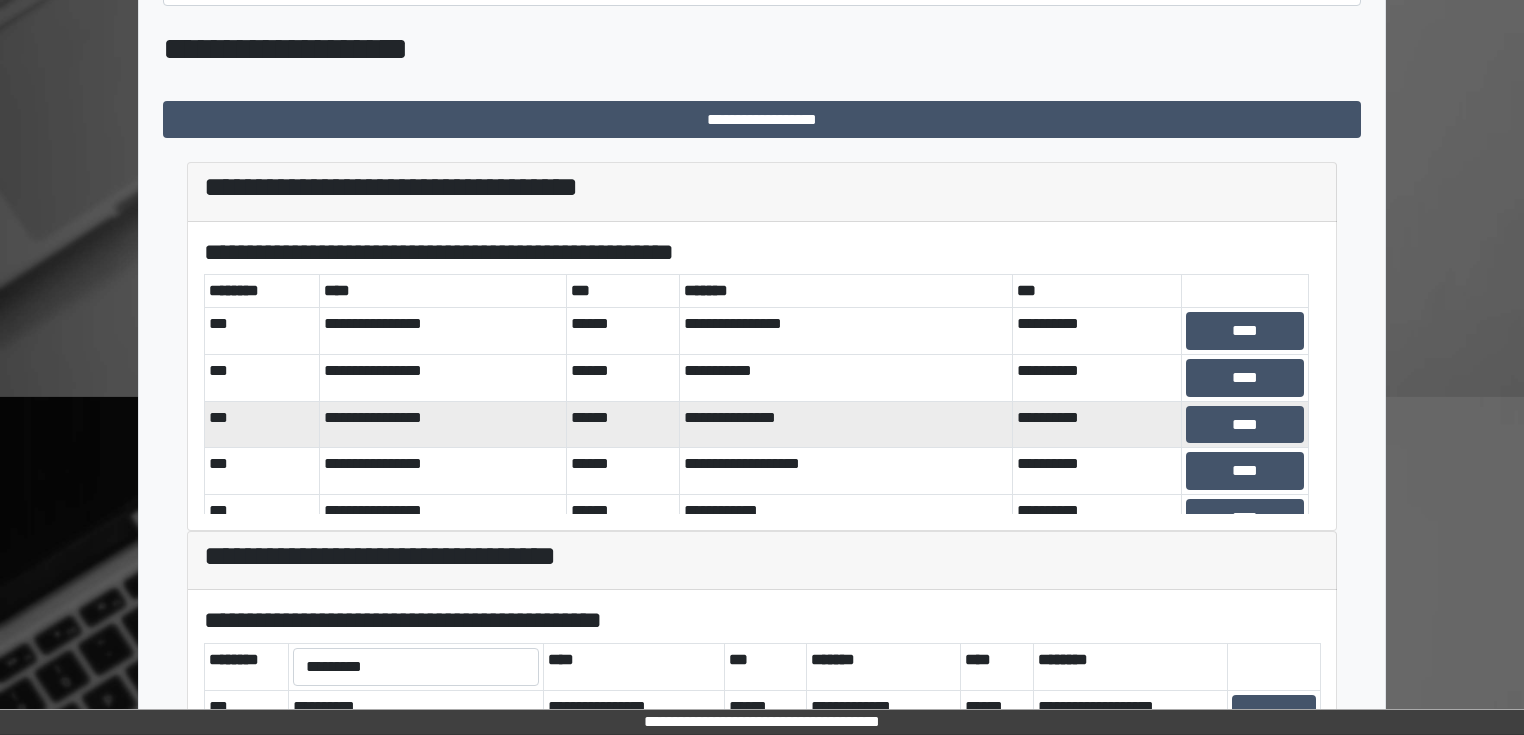 scroll, scrollTop: 480, scrollLeft: 0, axis: vertical 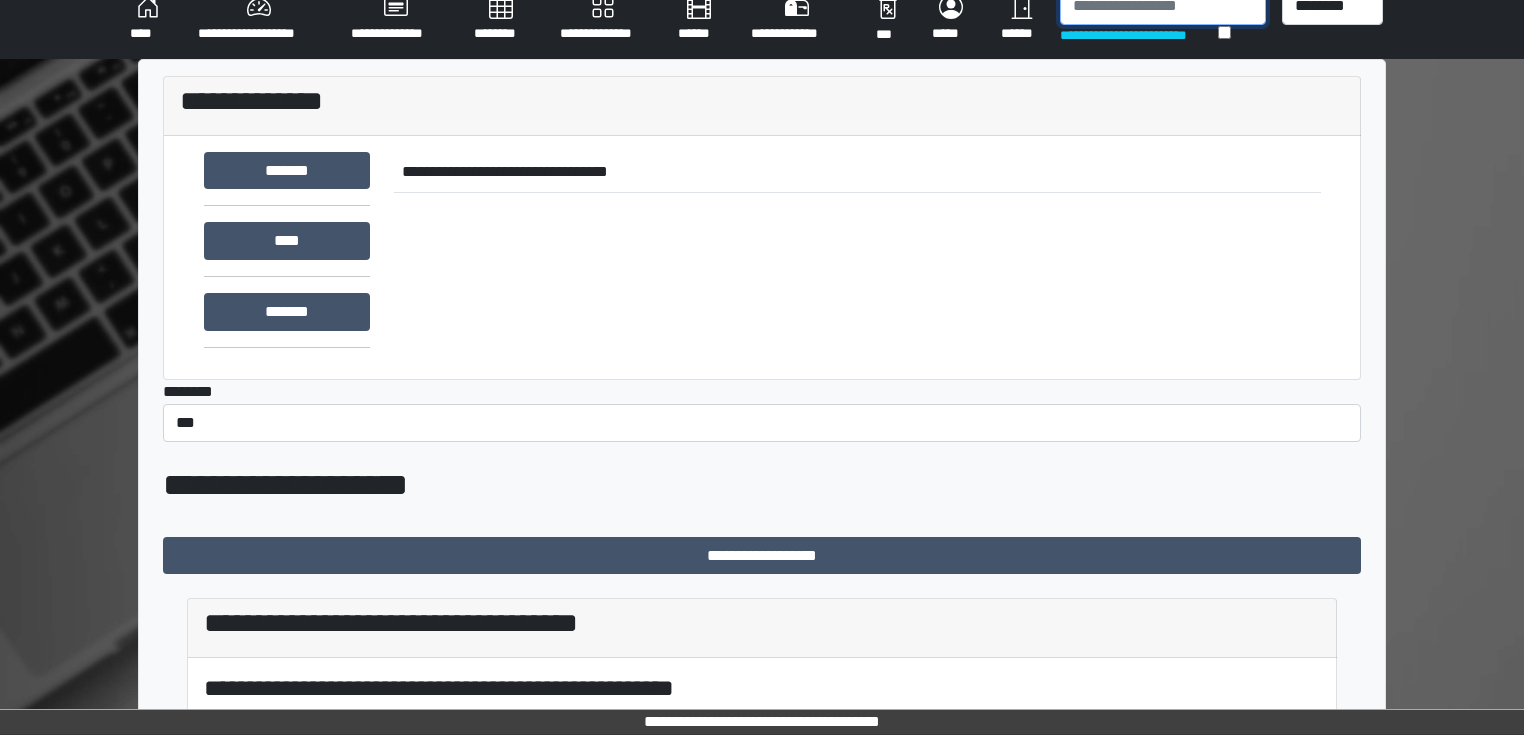 click at bounding box center [1163, 6] 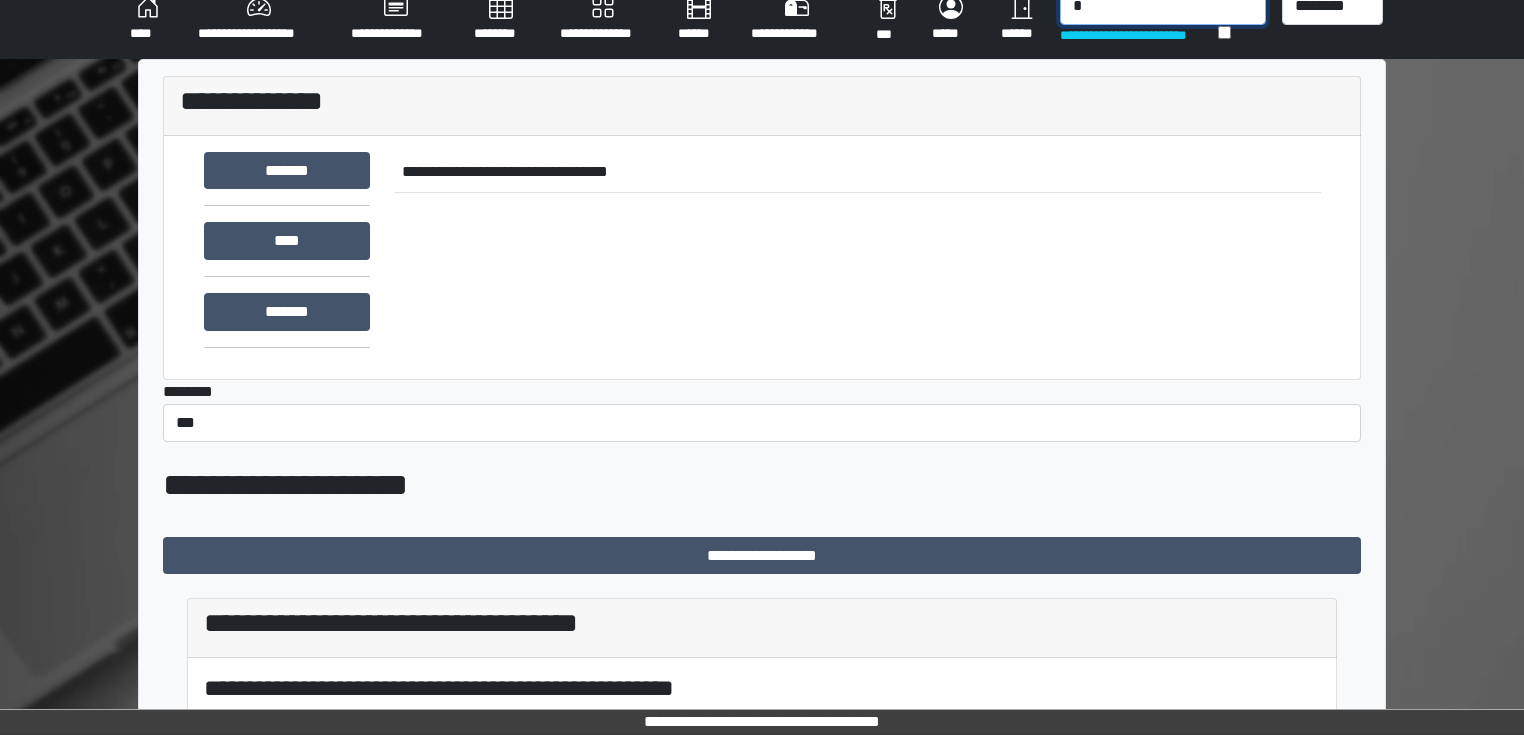 scroll, scrollTop: 15, scrollLeft: 0, axis: vertical 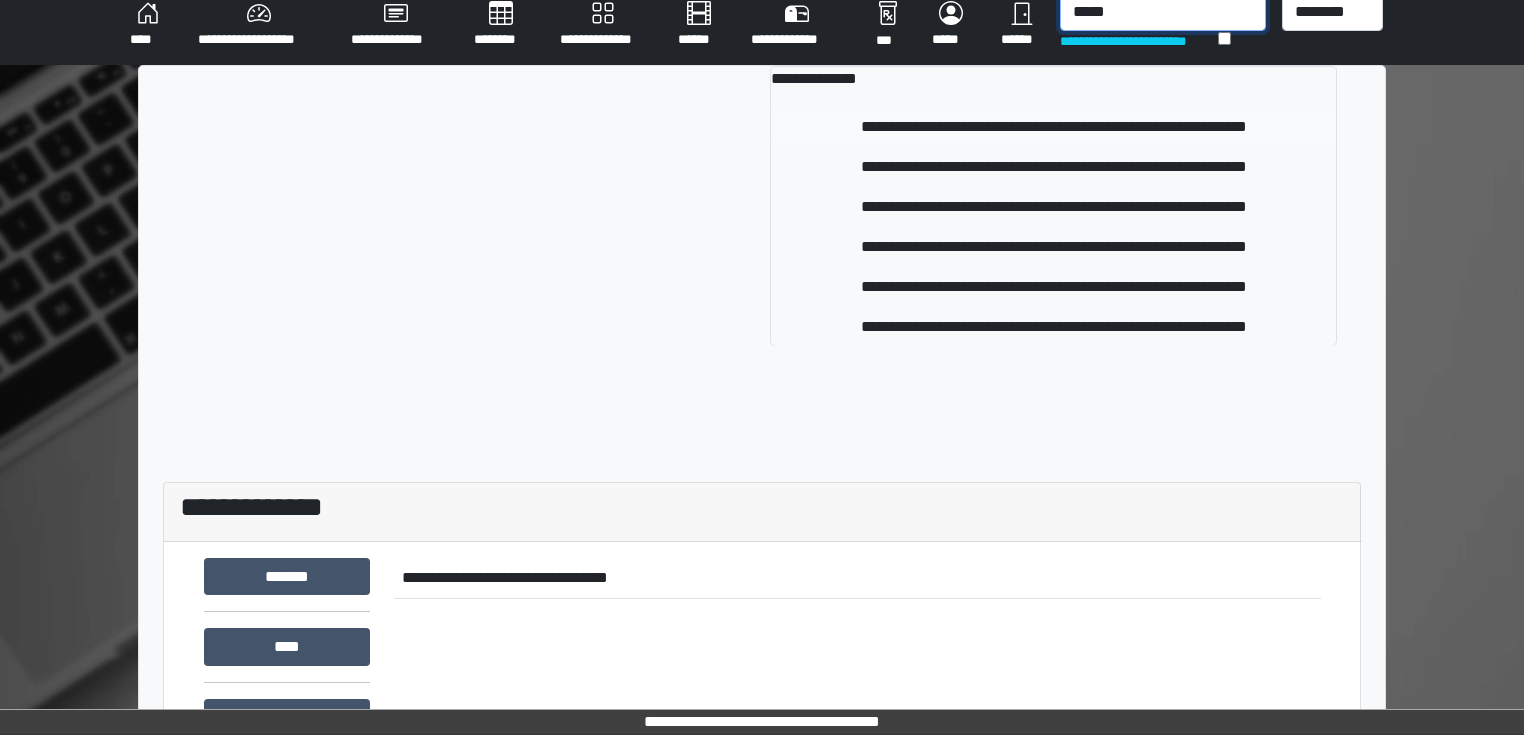 type on "*****" 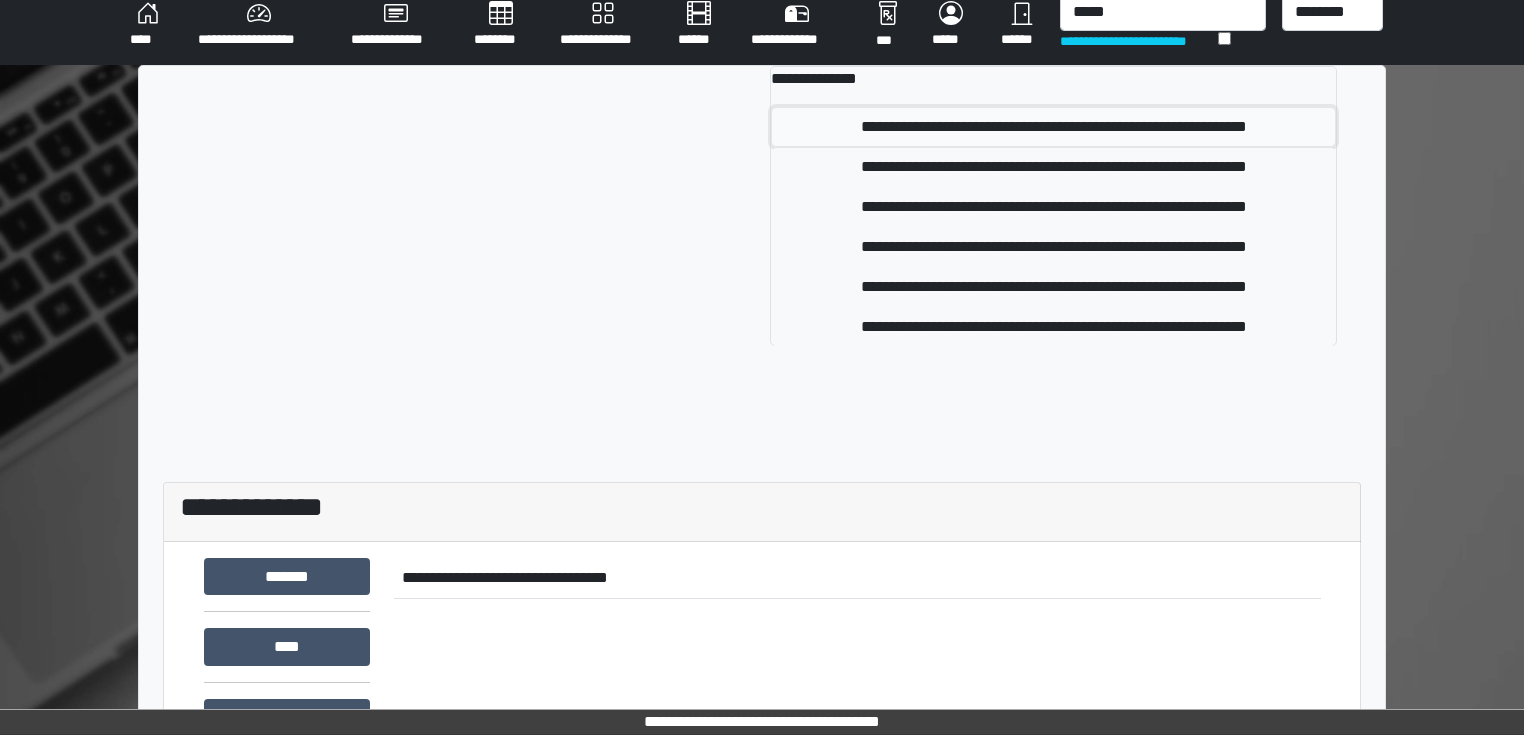 click on "**********" at bounding box center [1053, 127] 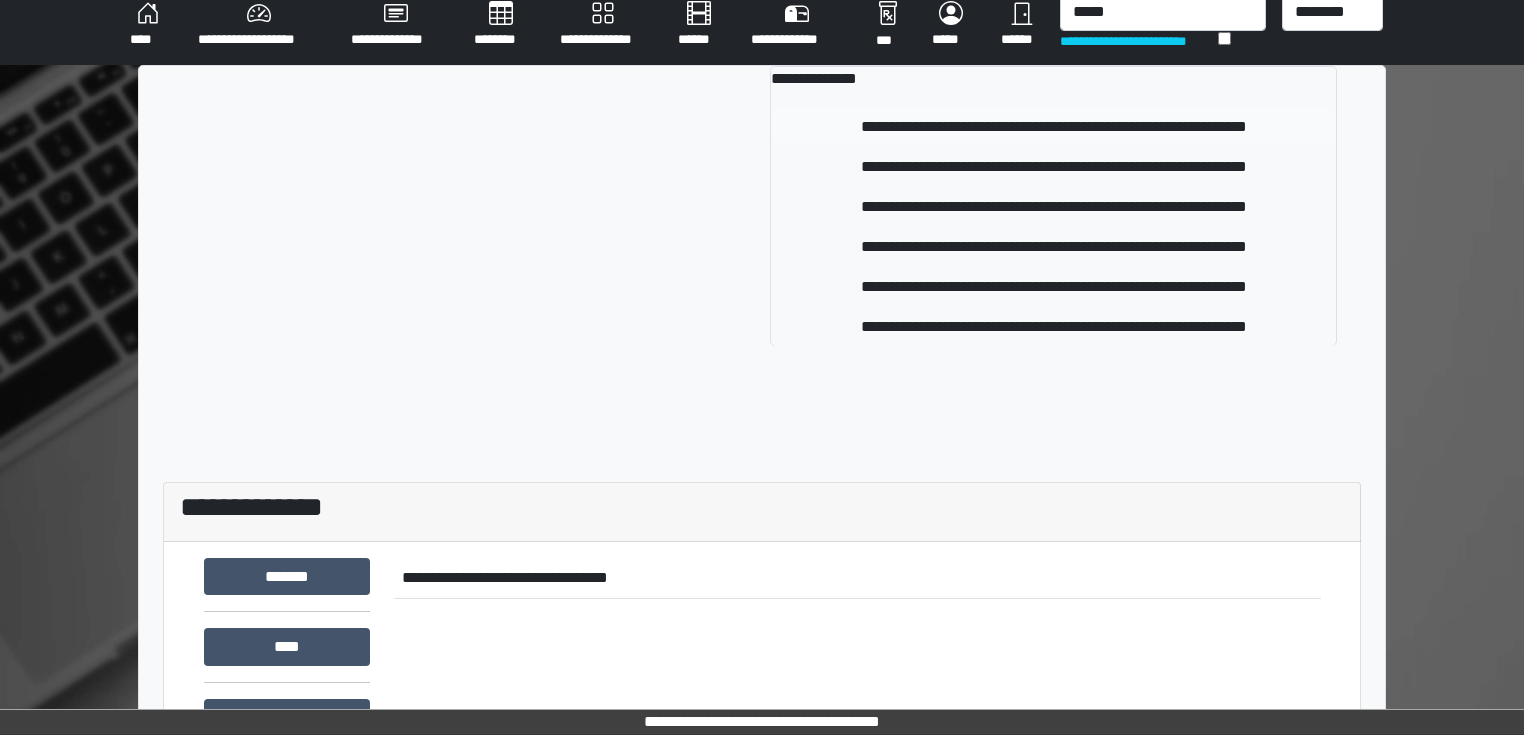 type 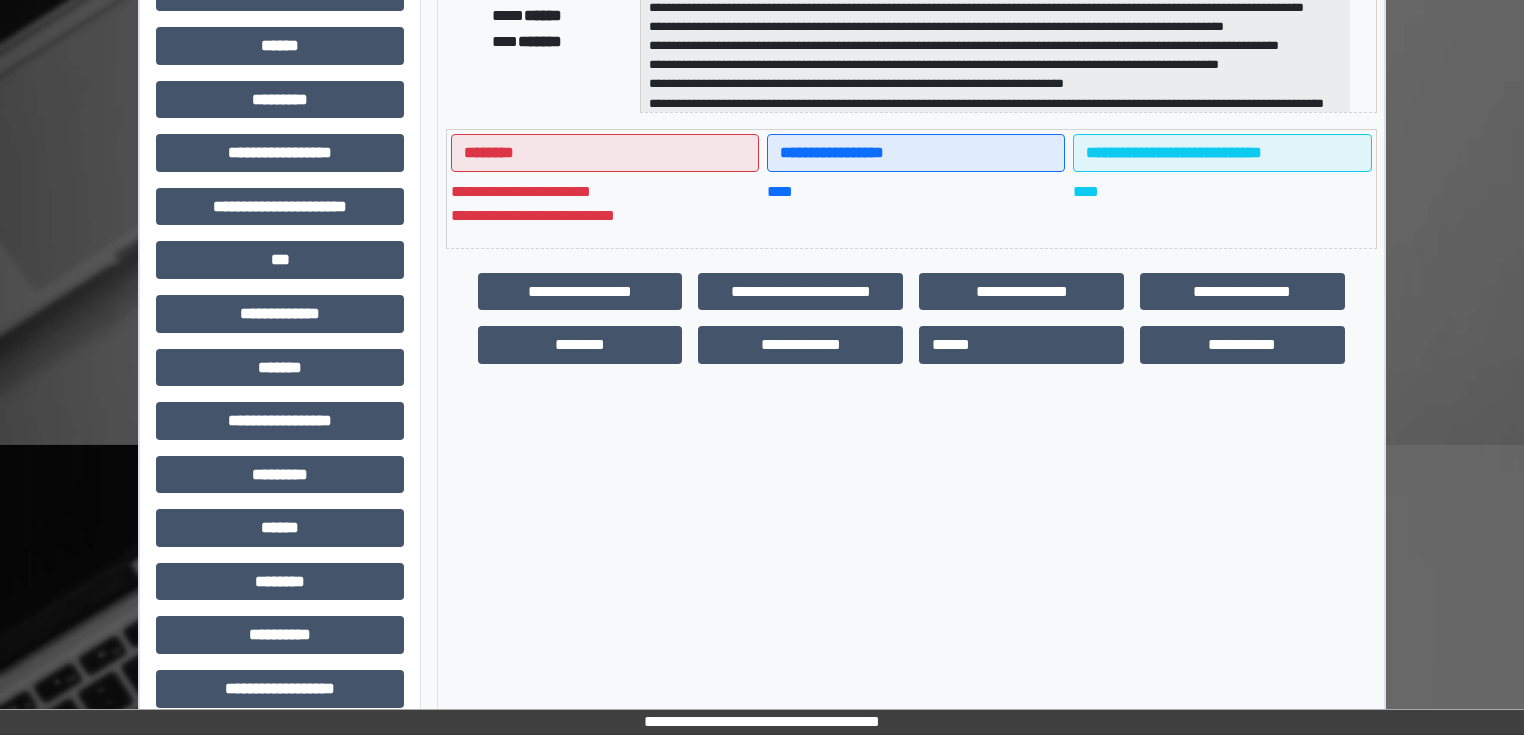 scroll, scrollTop: 431, scrollLeft: 0, axis: vertical 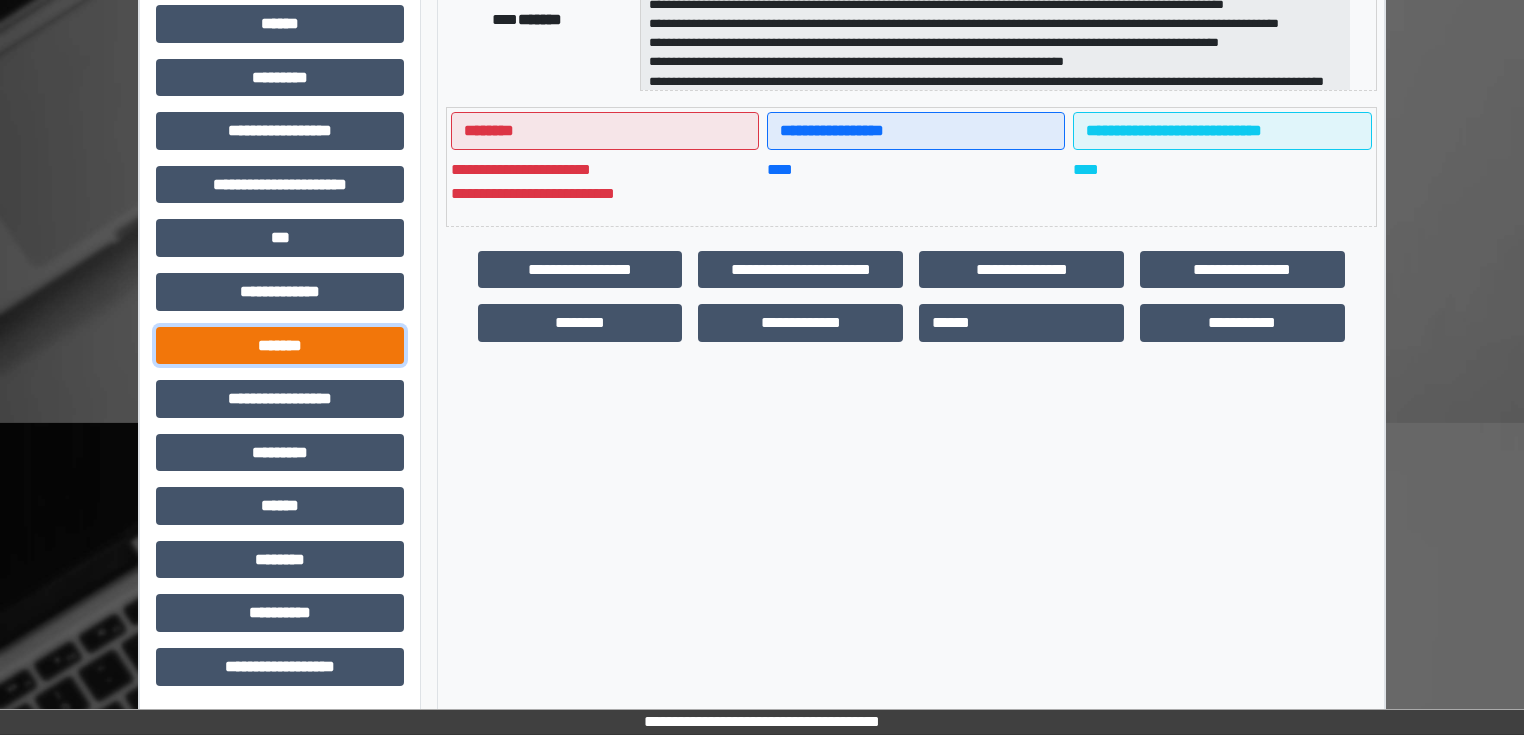 click on "*******" at bounding box center (280, 346) 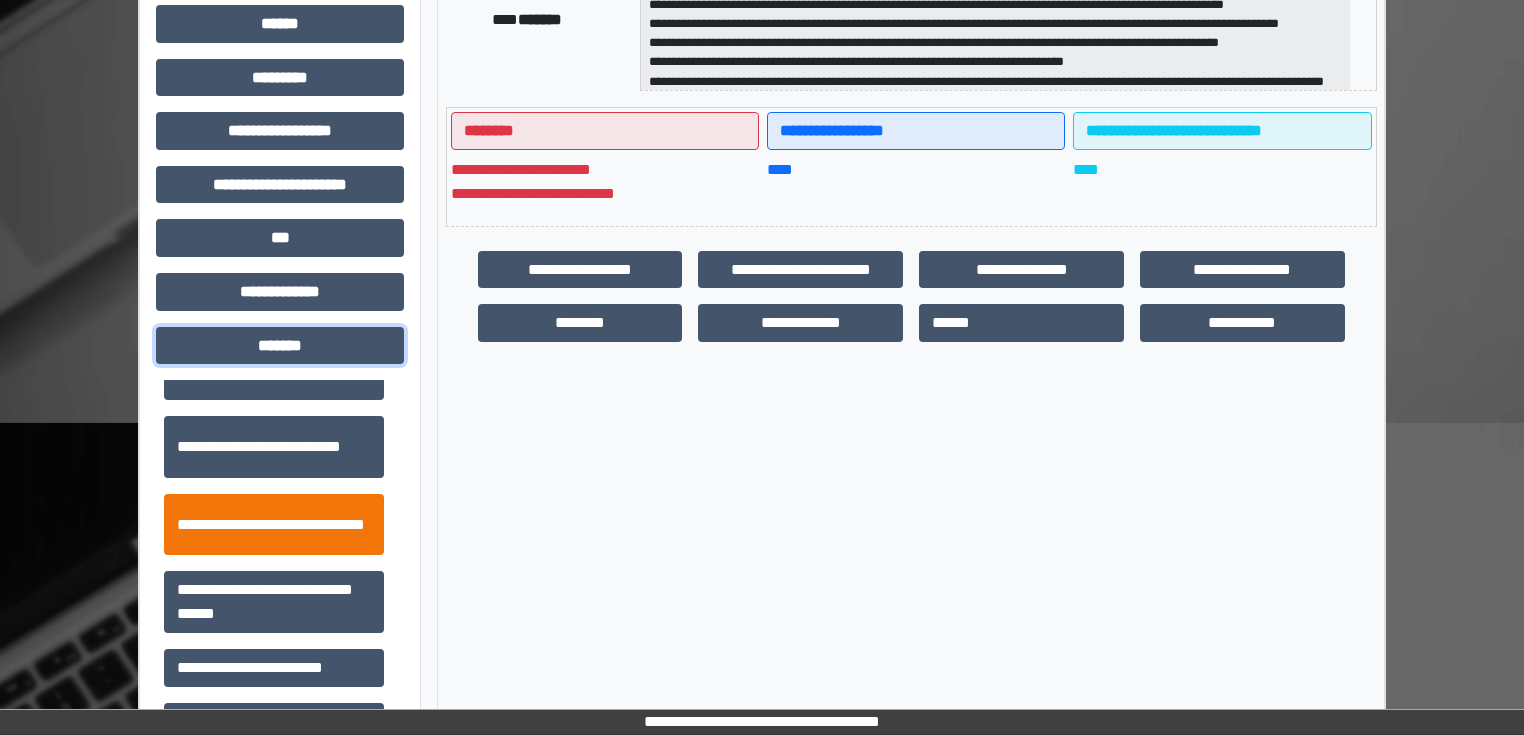 scroll, scrollTop: 640, scrollLeft: 0, axis: vertical 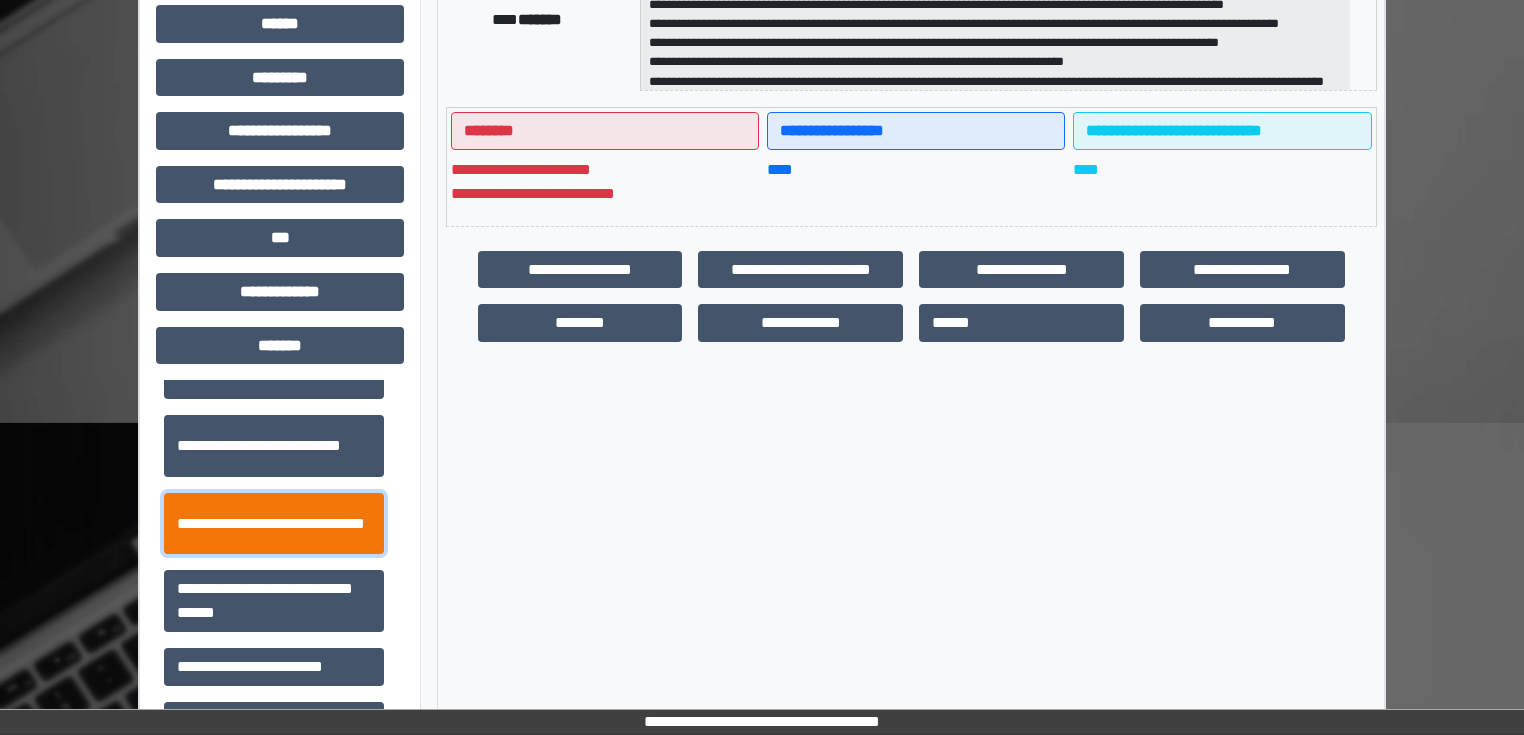click on "**********" at bounding box center (274, 524) 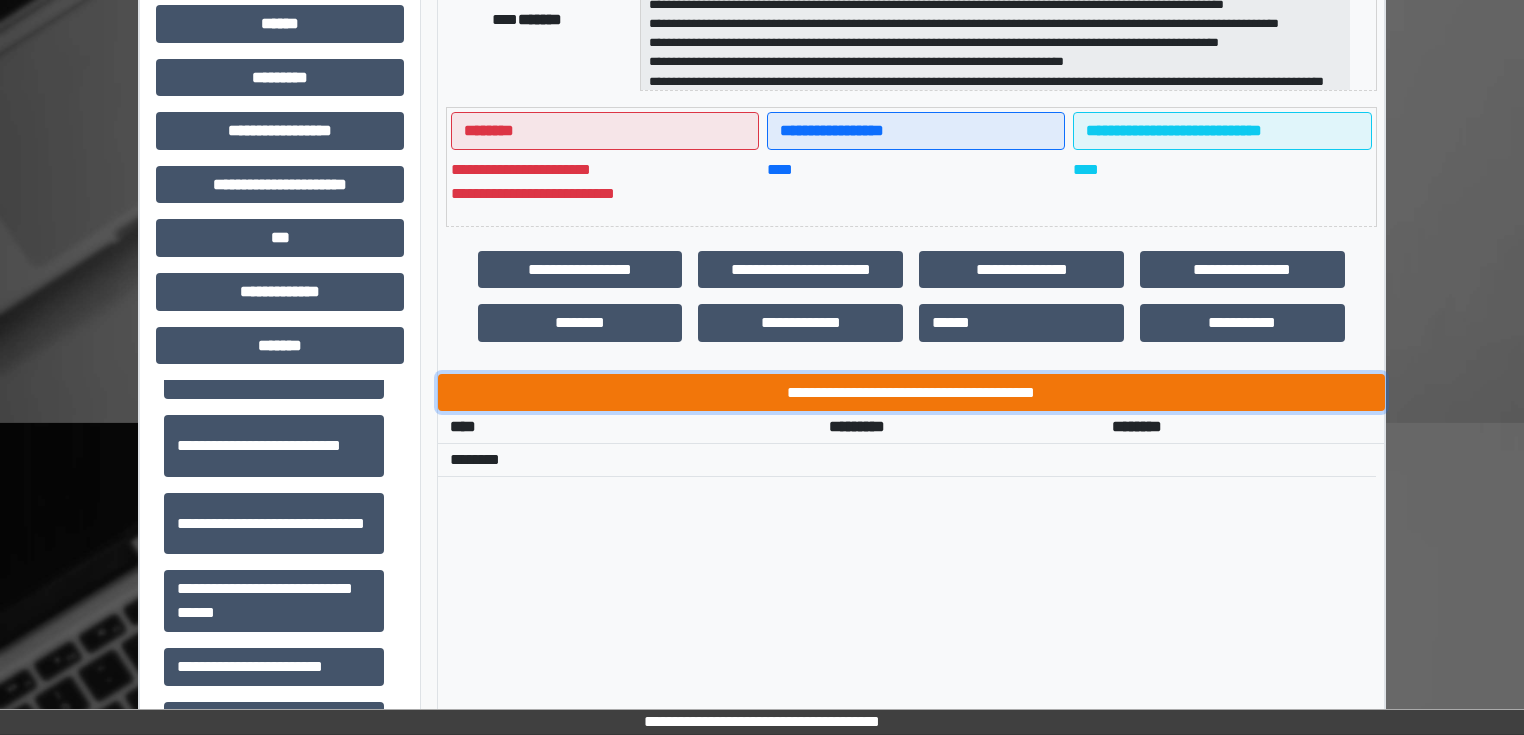 click on "**********" at bounding box center [911, 393] 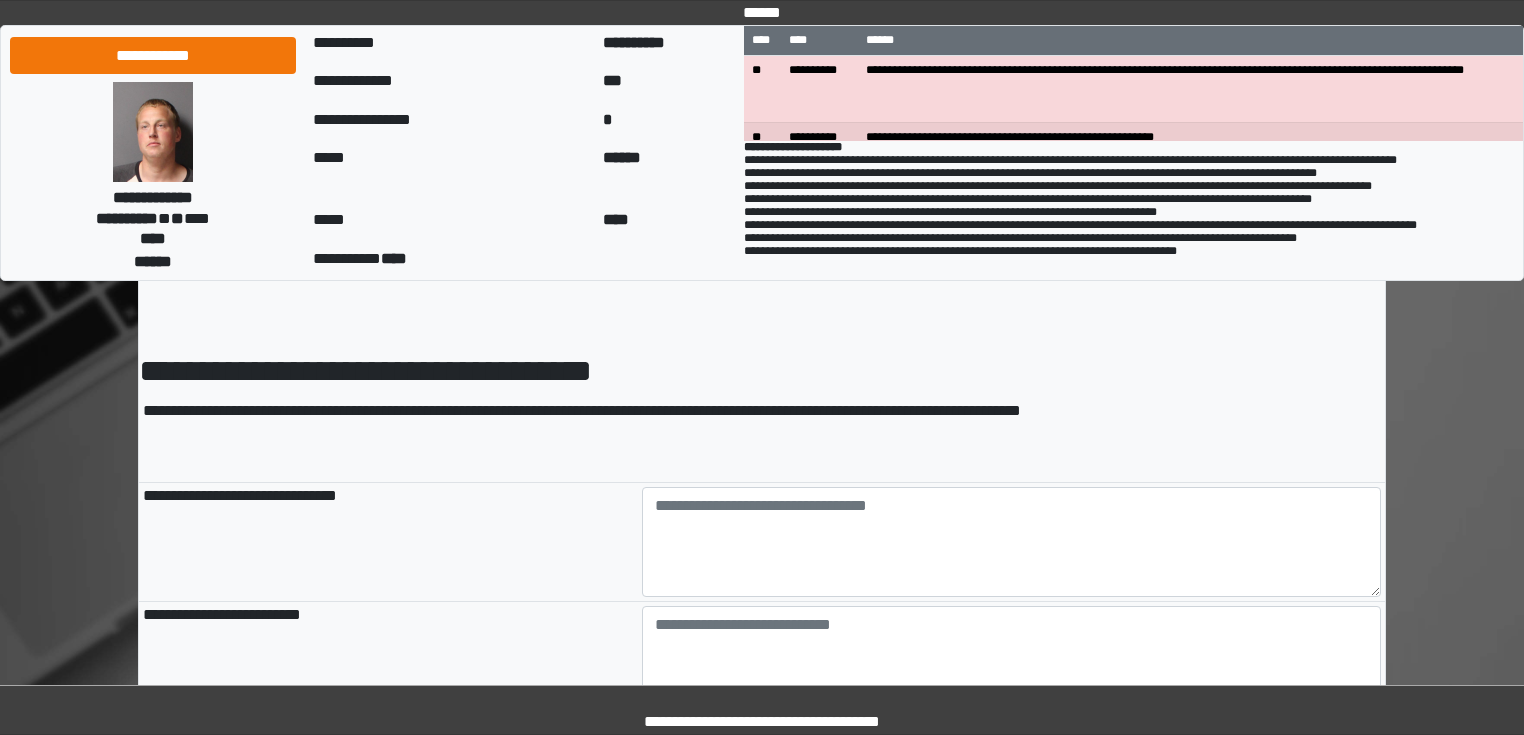 scroll, scrollTop: 80, scrollLeft: 0, axis: vertical 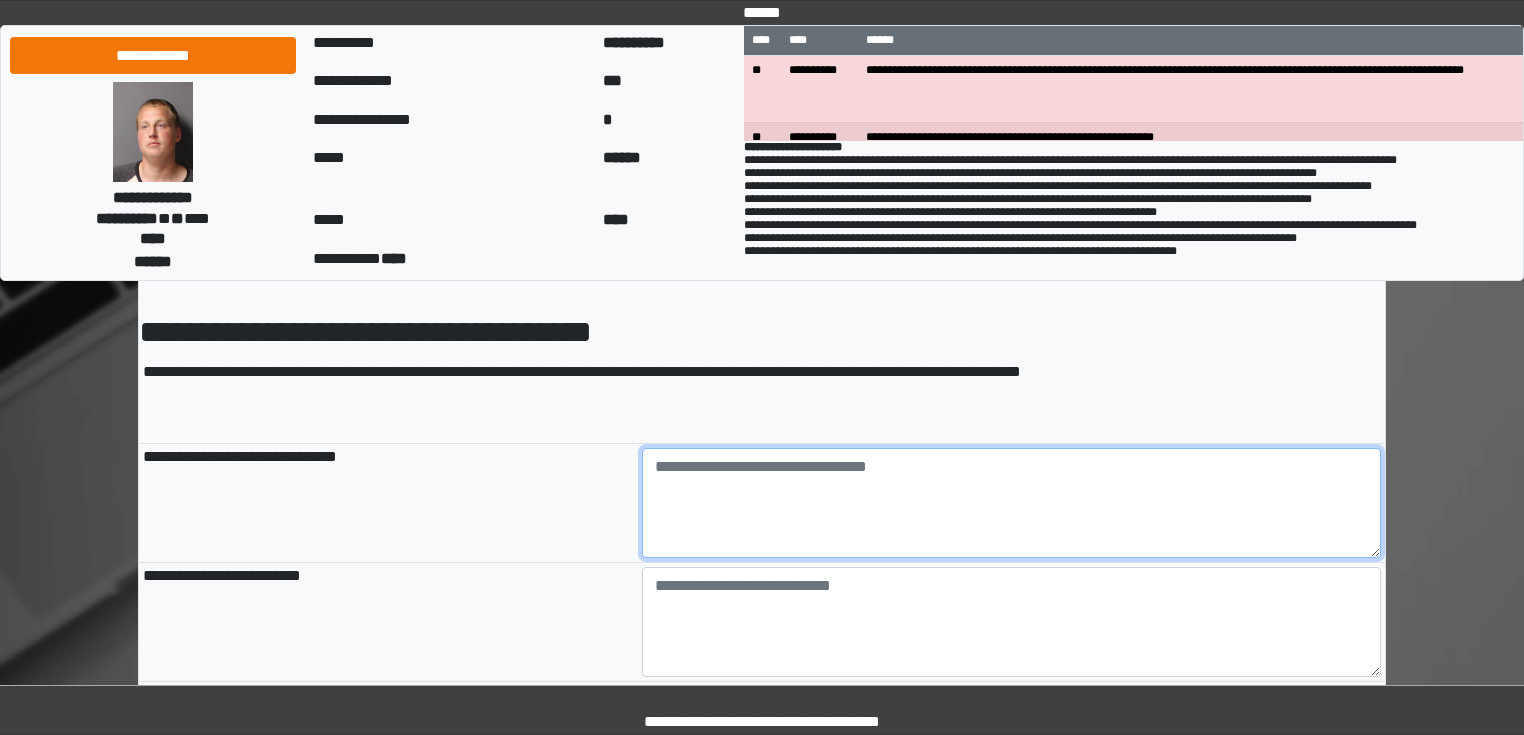 click at bounding box center [1012, 503] 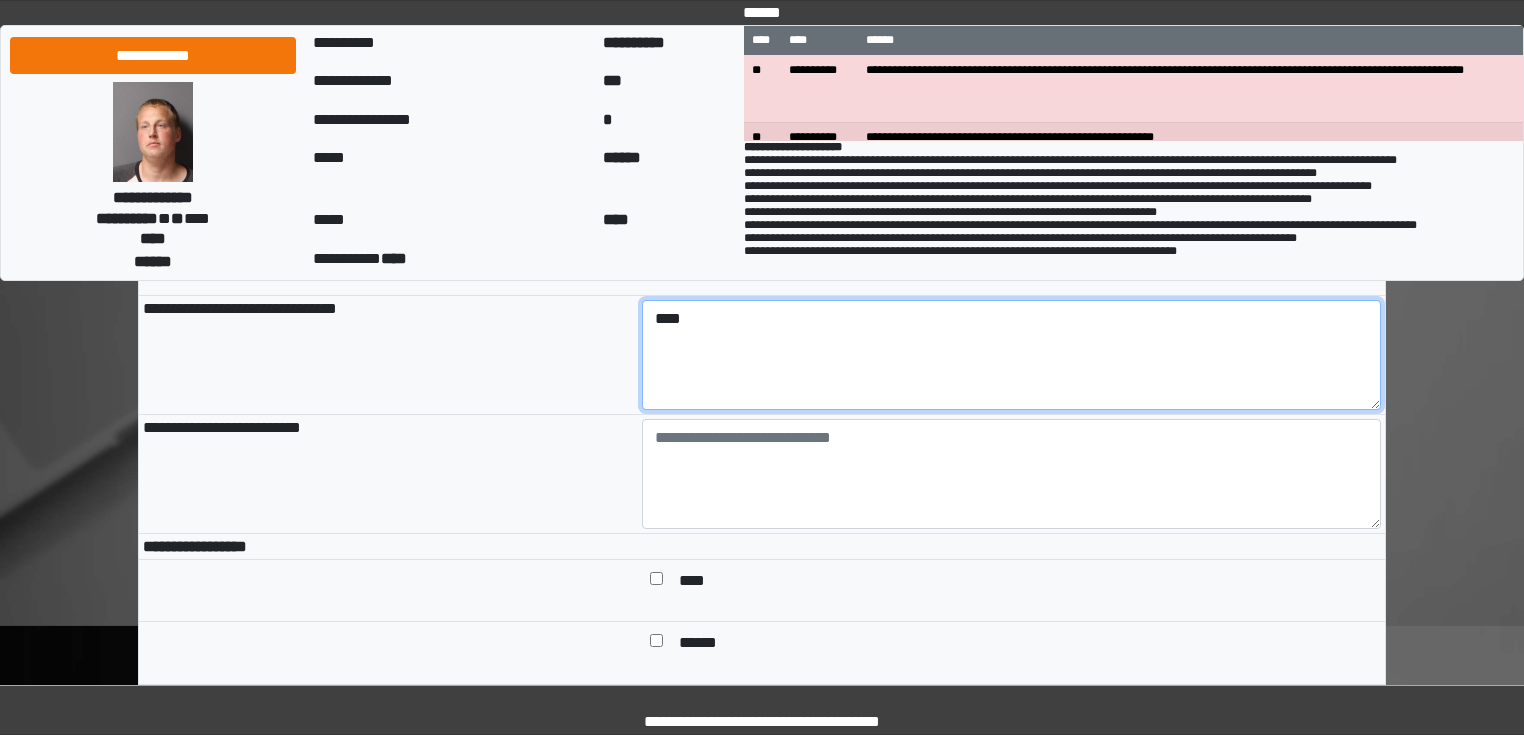 scroll, scrollTop: 240, scrollLeft: 0, axis: vertical 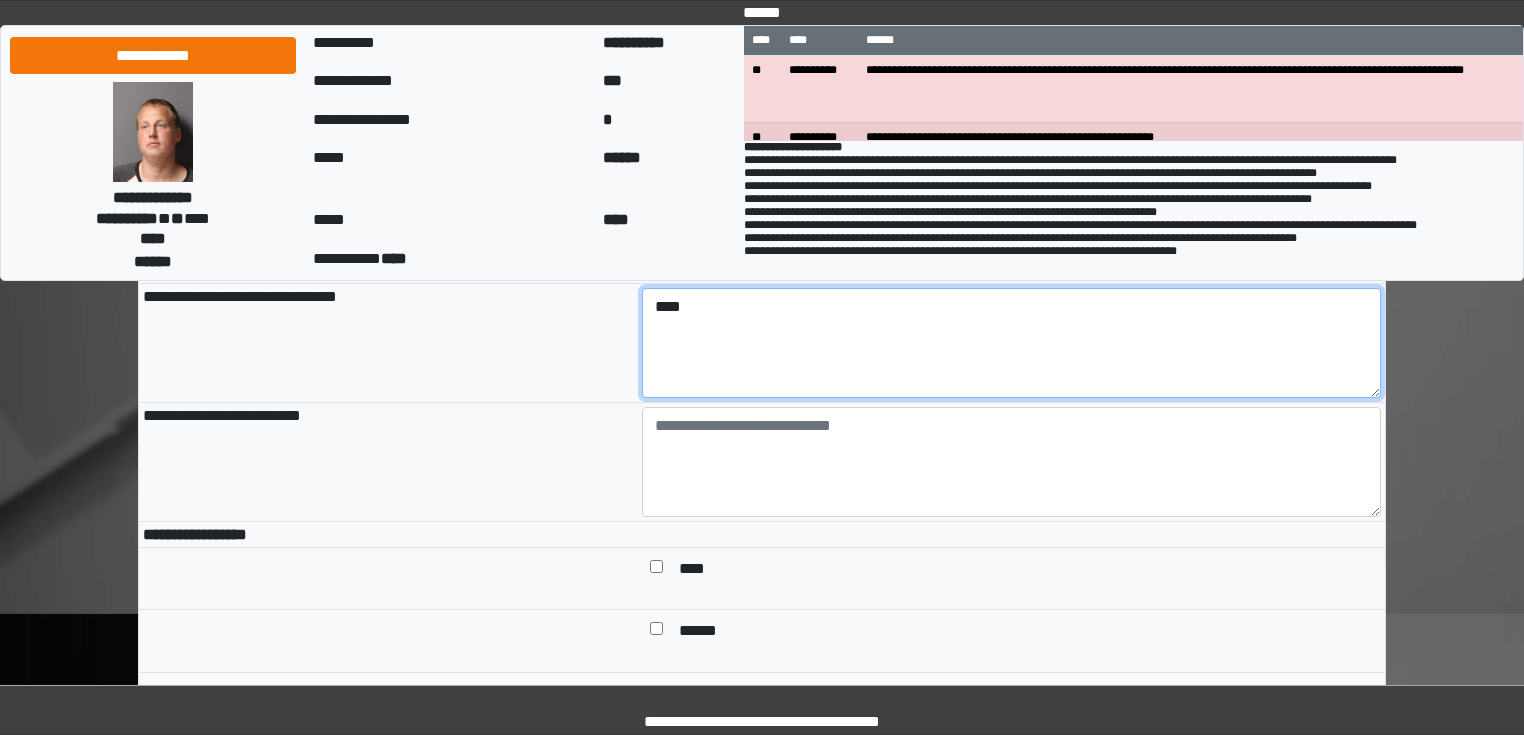 type on "****" 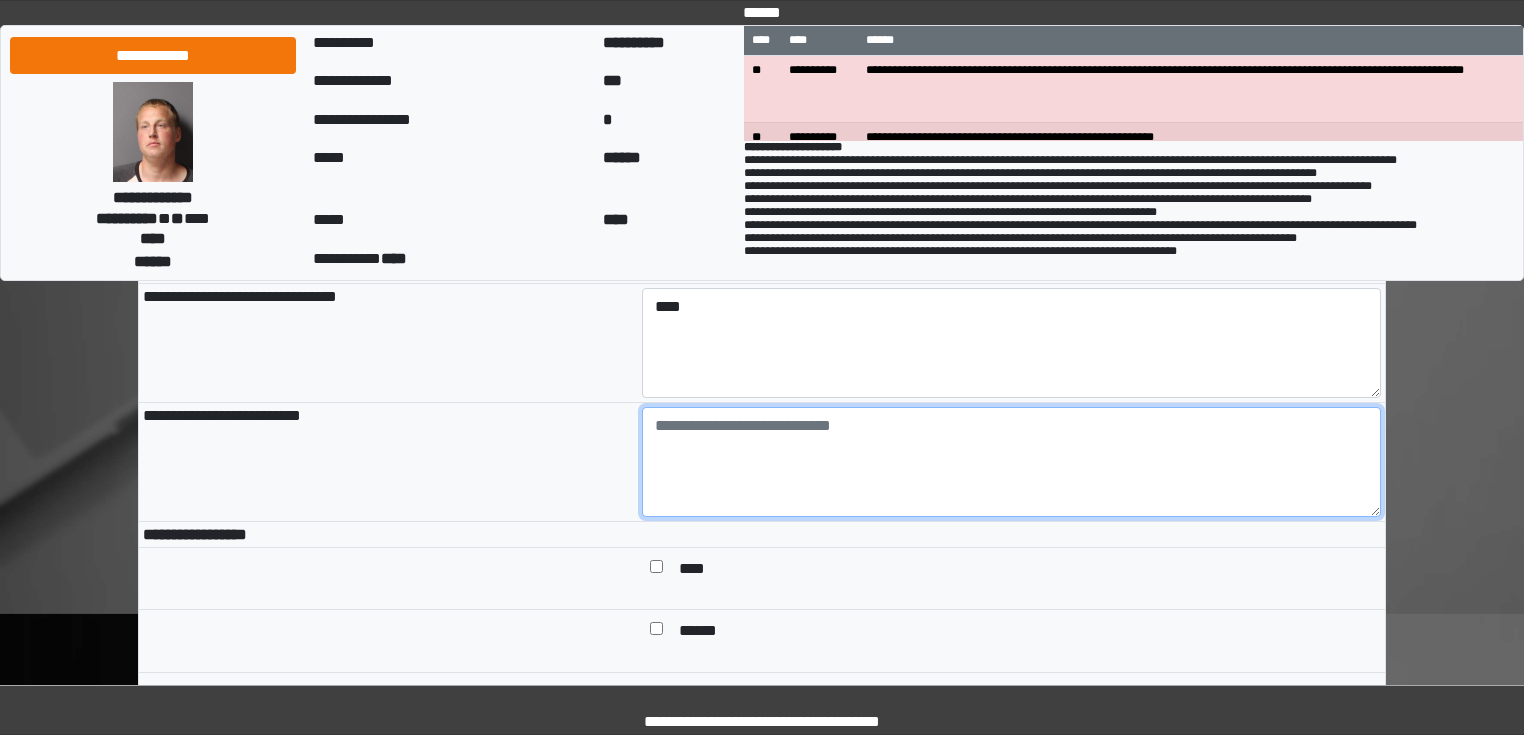 click at bounding box center (1012, 462) 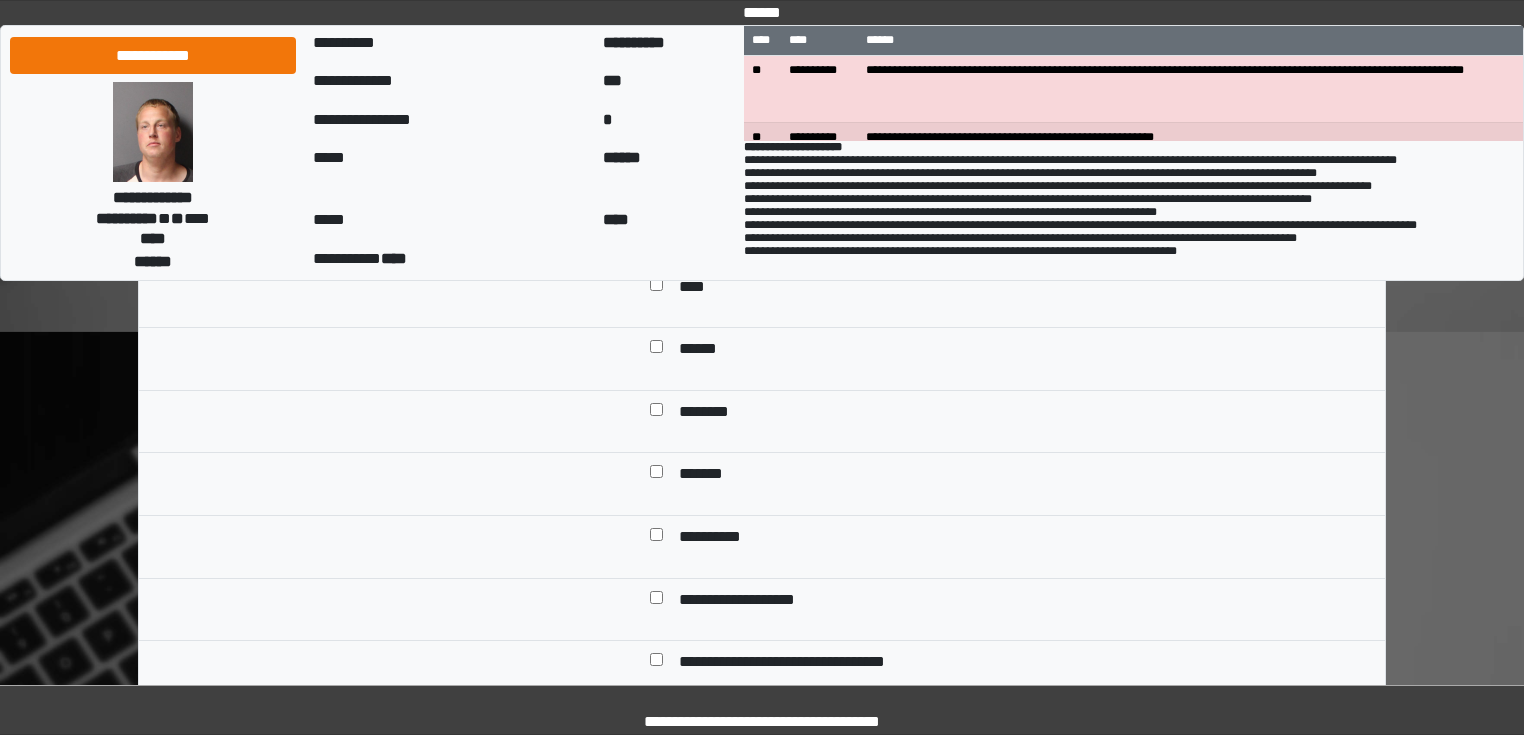 scroll, scrollTop: 480, scrollLeft: 0, axis: vertical 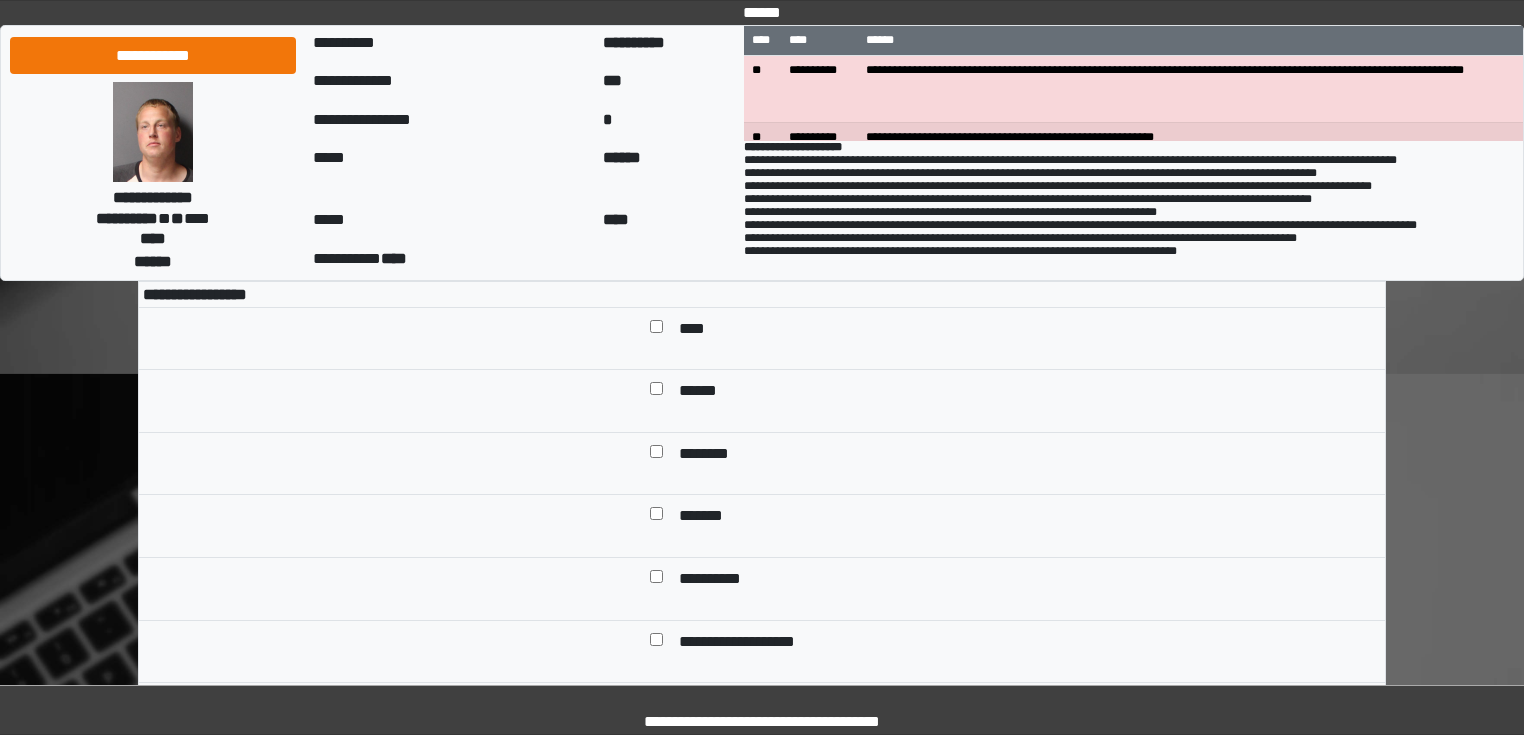 type on "****" 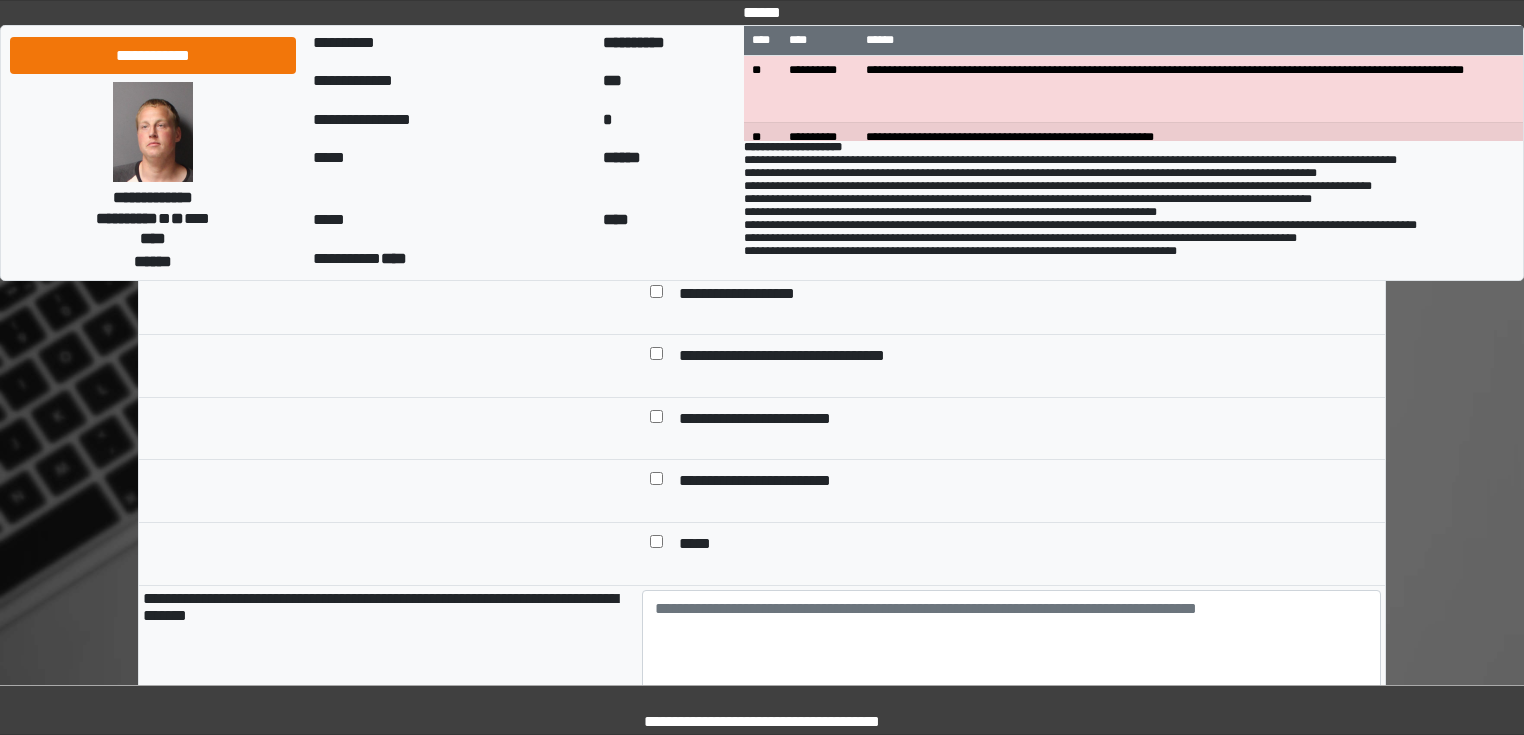 scroll, scrollTop: 880, scrollLeft: 0, axis: vertical 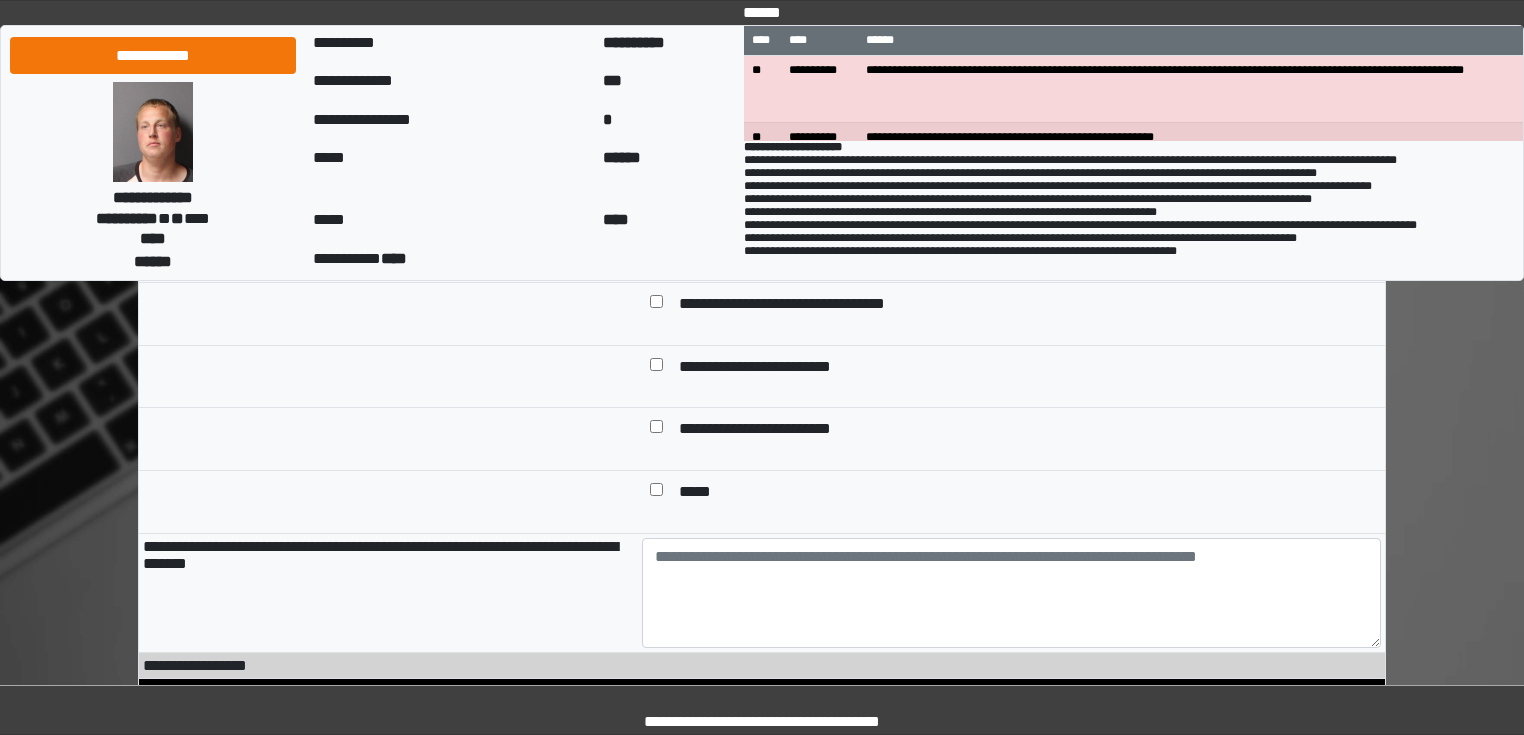 click at bounding box center [656, 494] 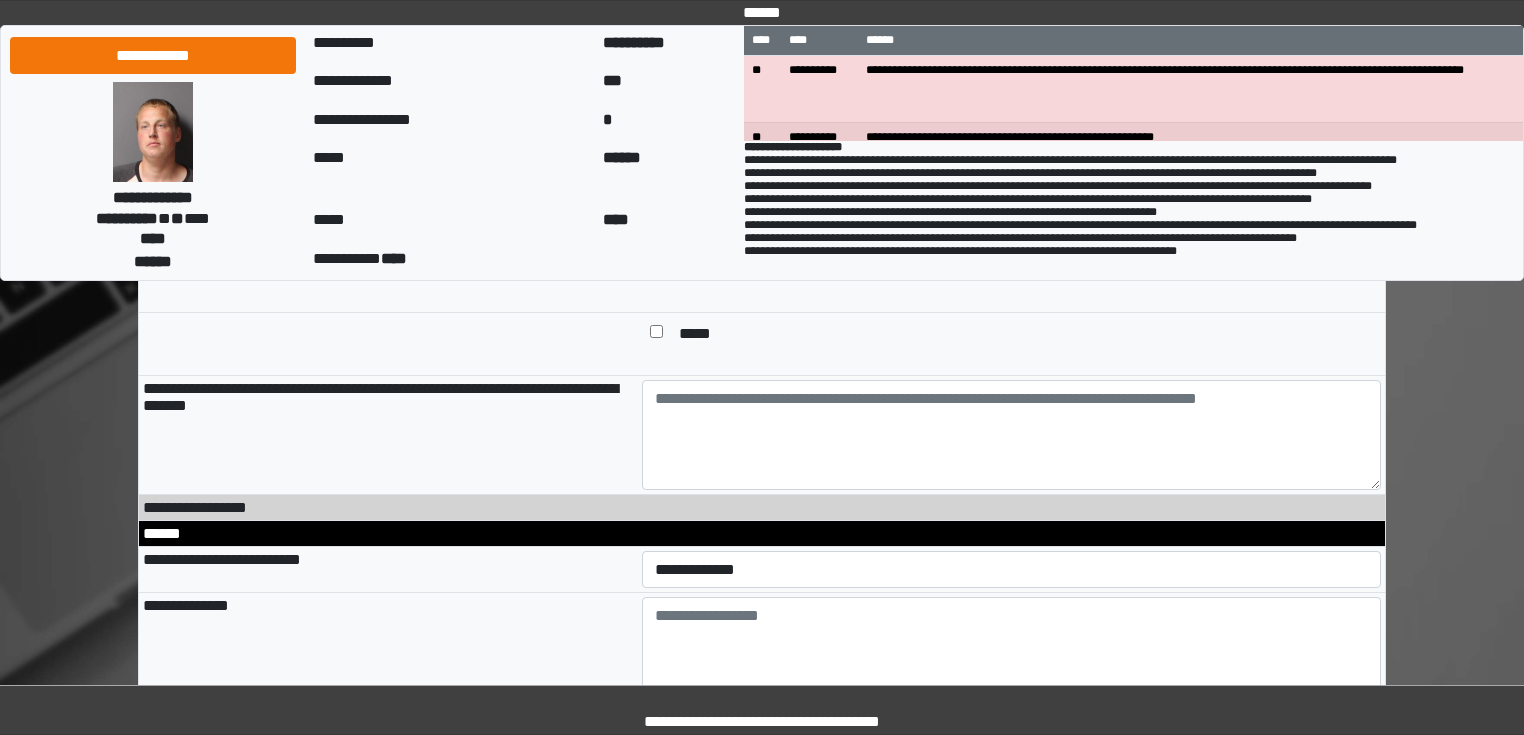 scroll, scrollTop: 1040, scrollLeft: 0, axis: vertical 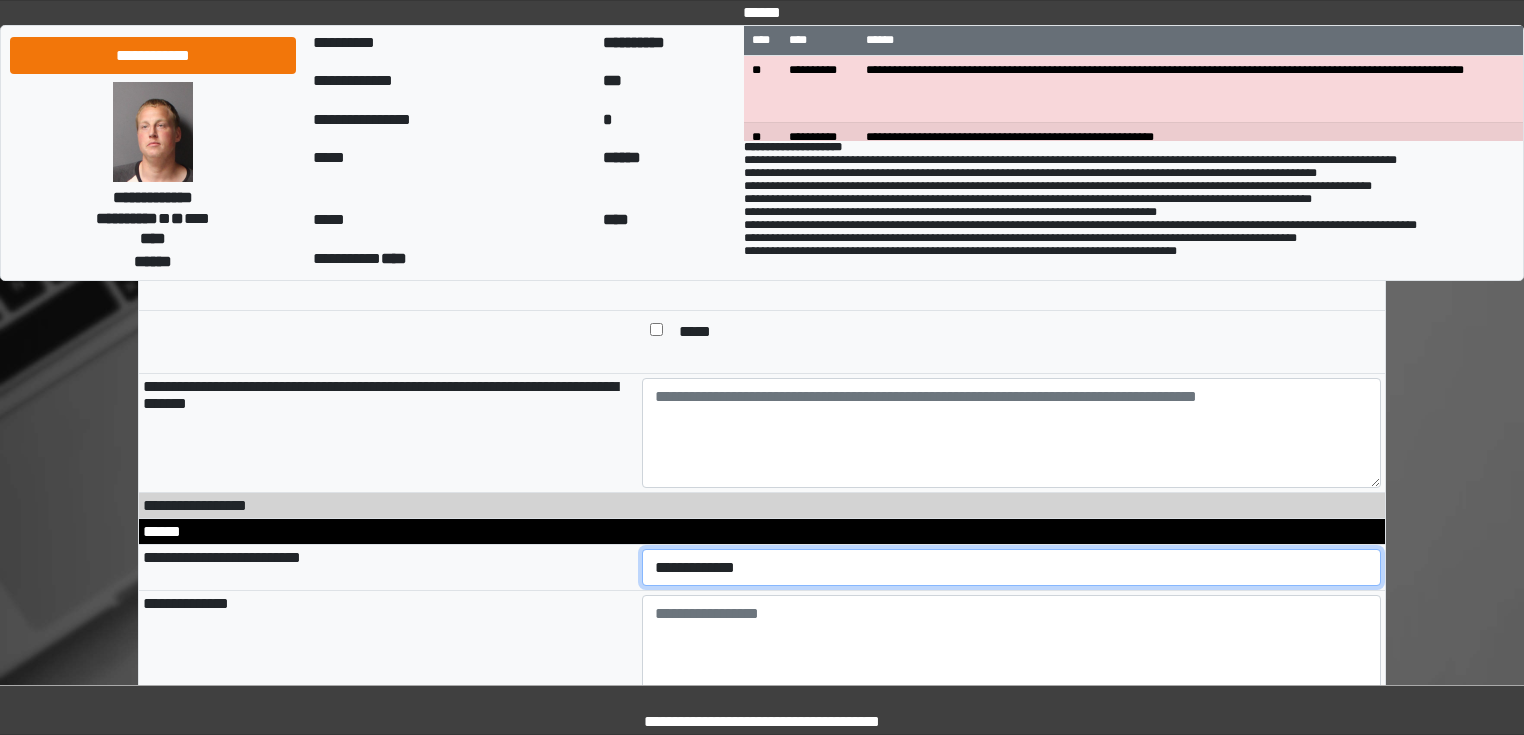 click on "**********" at bounding box center [1012, 568] 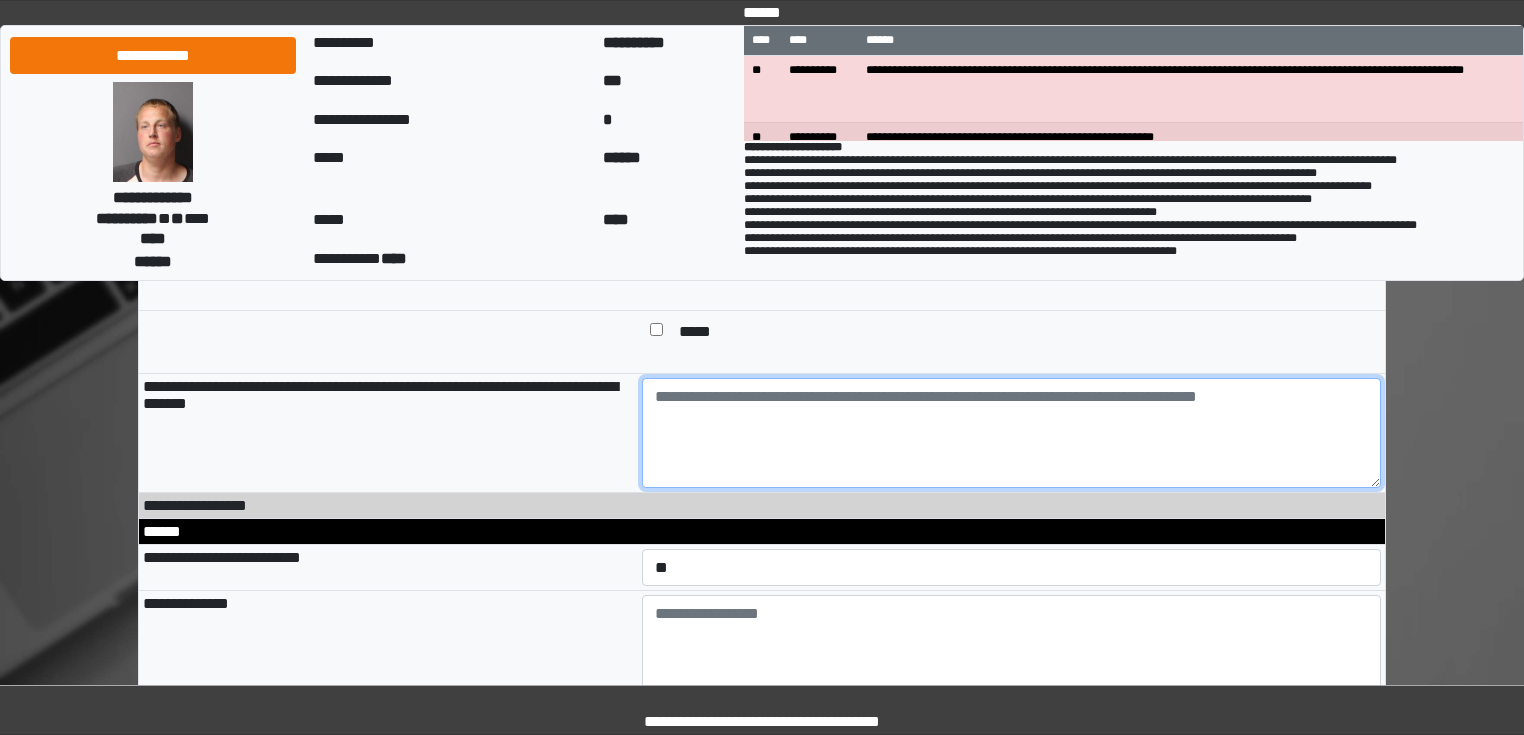 click at bounding box center (1012, 433) 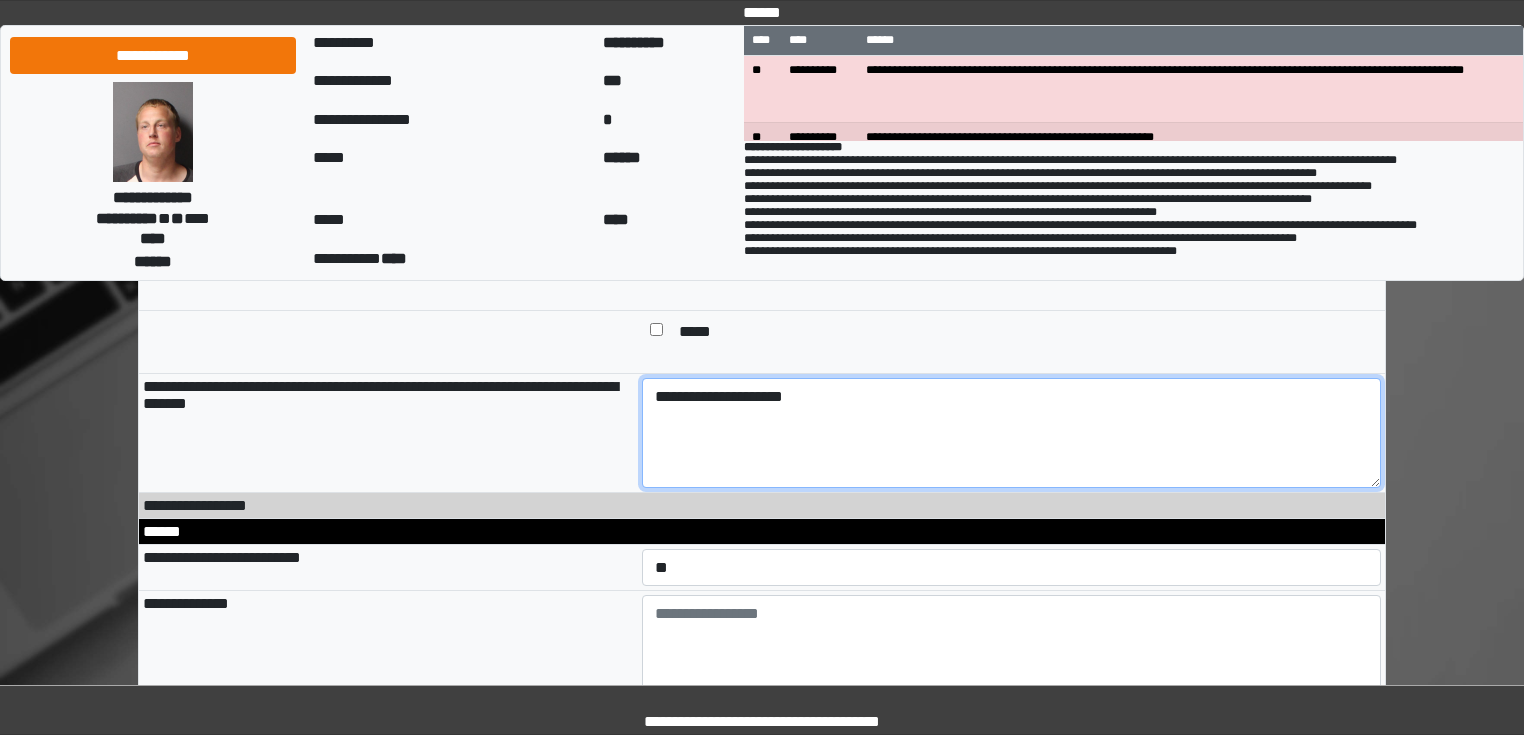 click on "**********" at bounding box center [1012, 433] 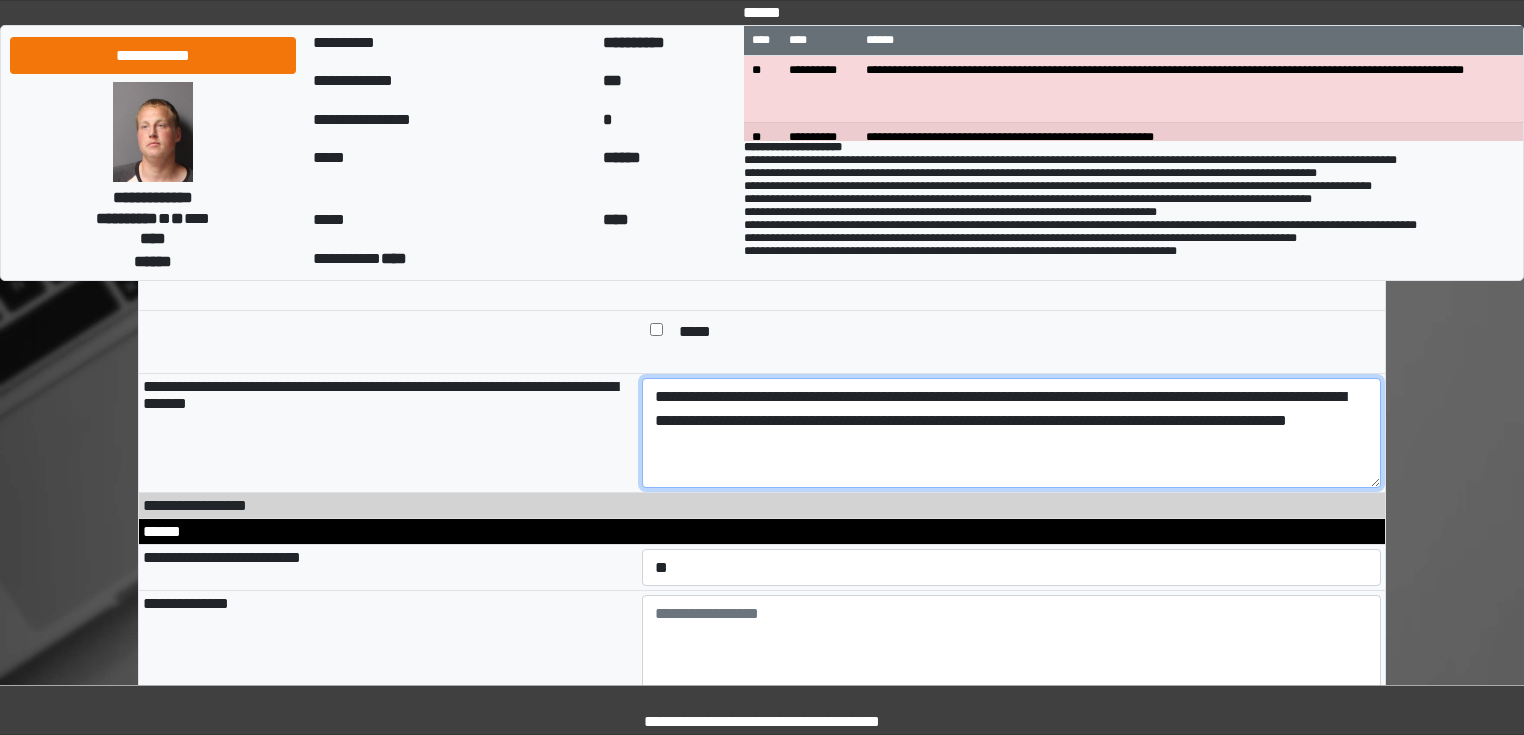 drag, startPoint x: 769, startPoint y: 448, endPoint x: 736, endPoint y: 448, distance: 33 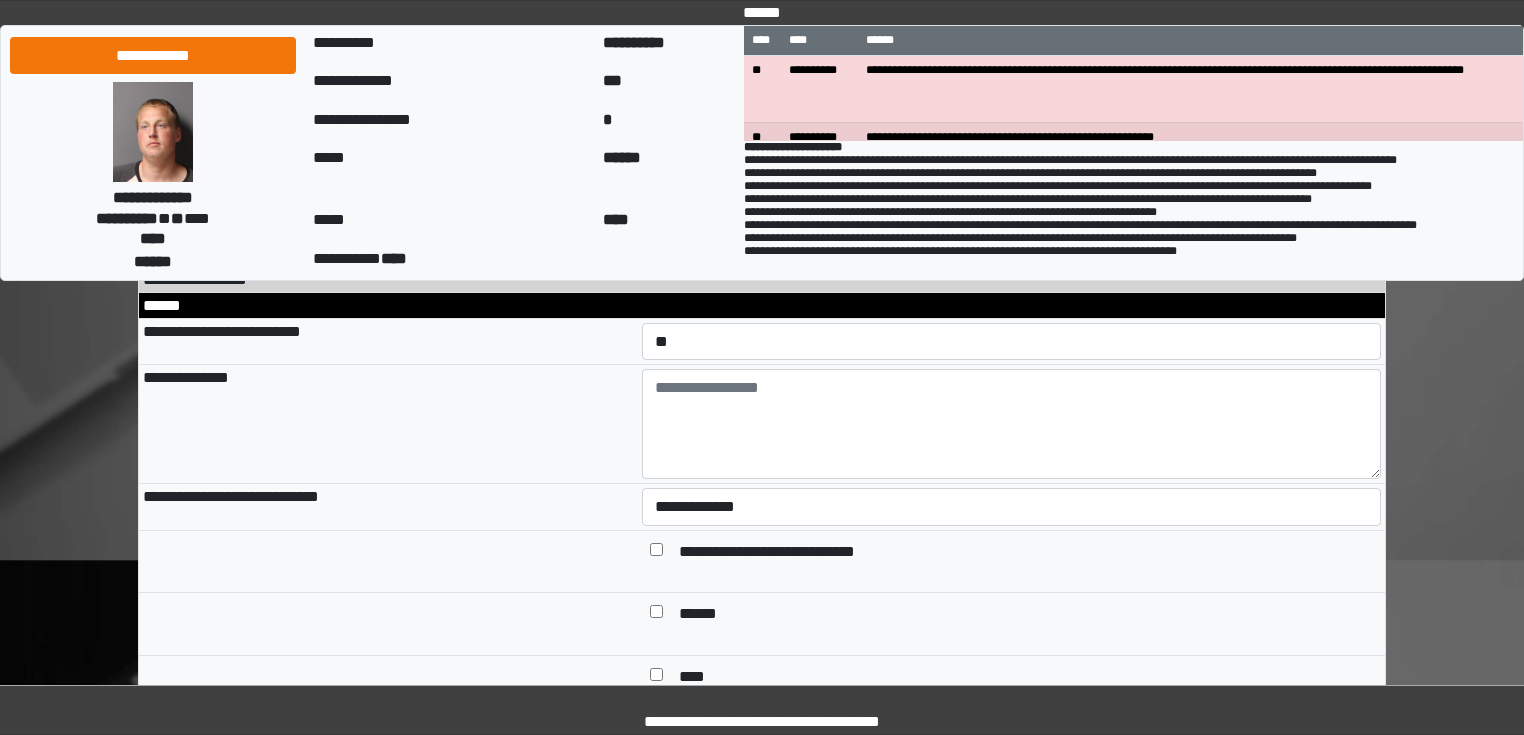scroll, scrollTop: 1280, scrollLeft: 0, axis: vertical 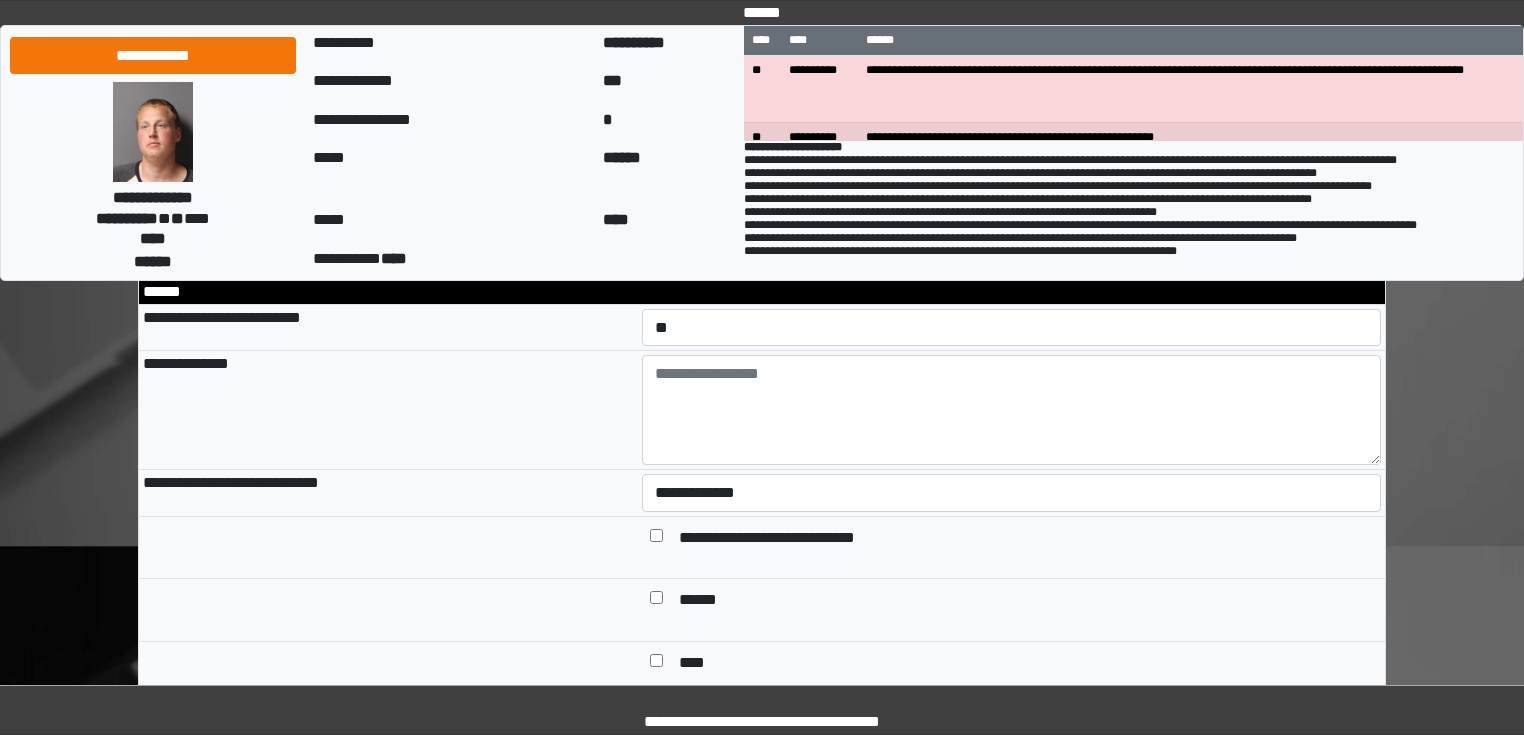 type on "**********" 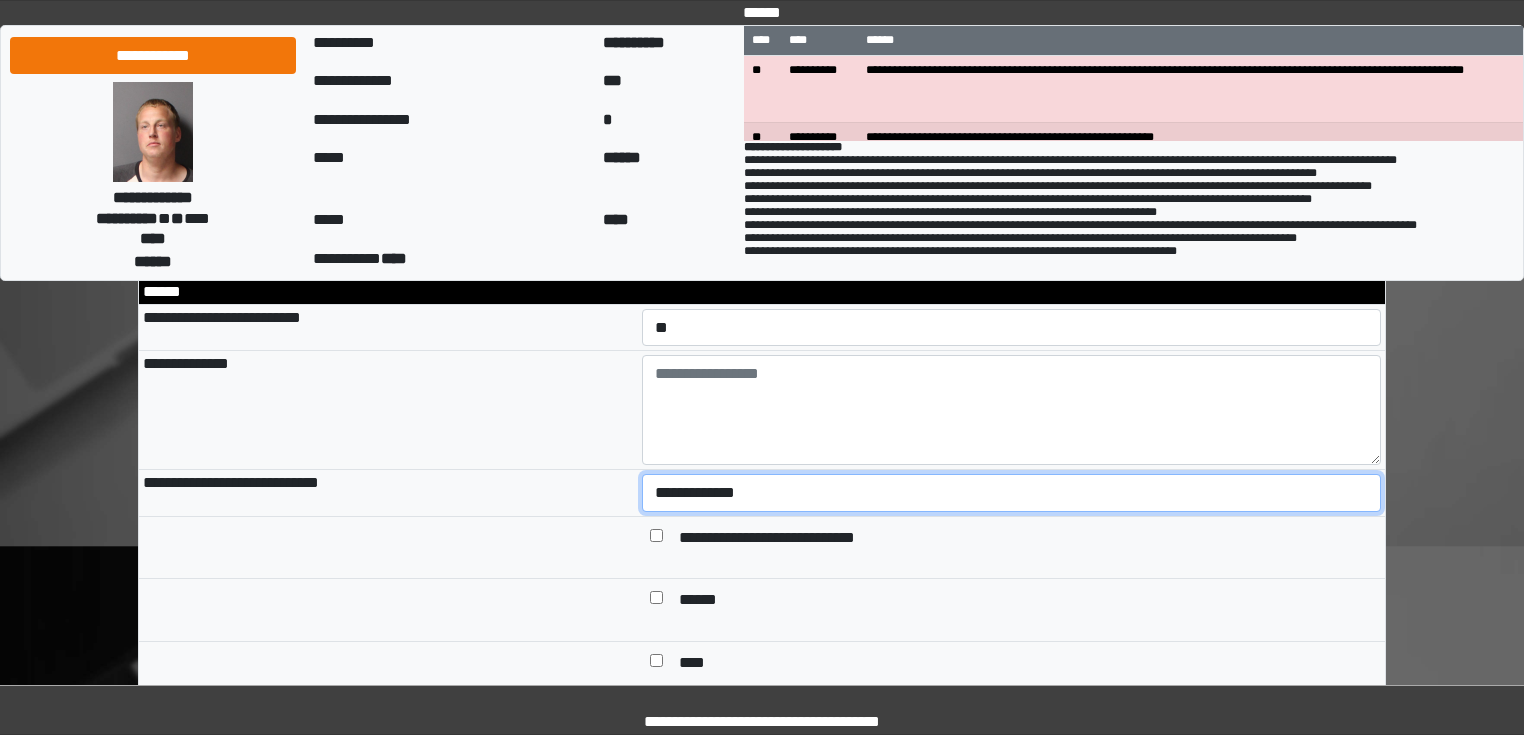 click on "**********" at bounding box center [1012, 493] 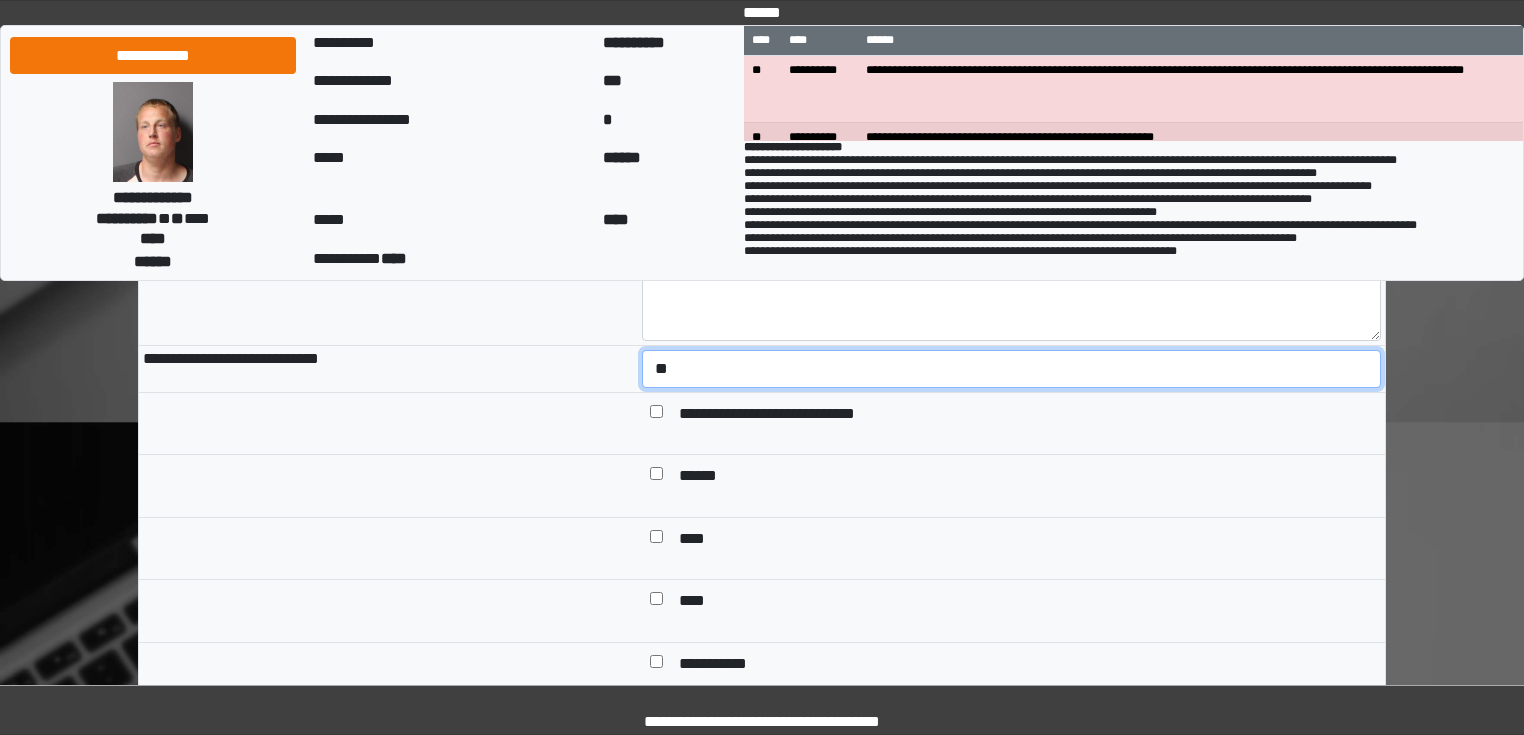 scroll, scrollTop: 1440, scrollLeft: 0, axis: vertical 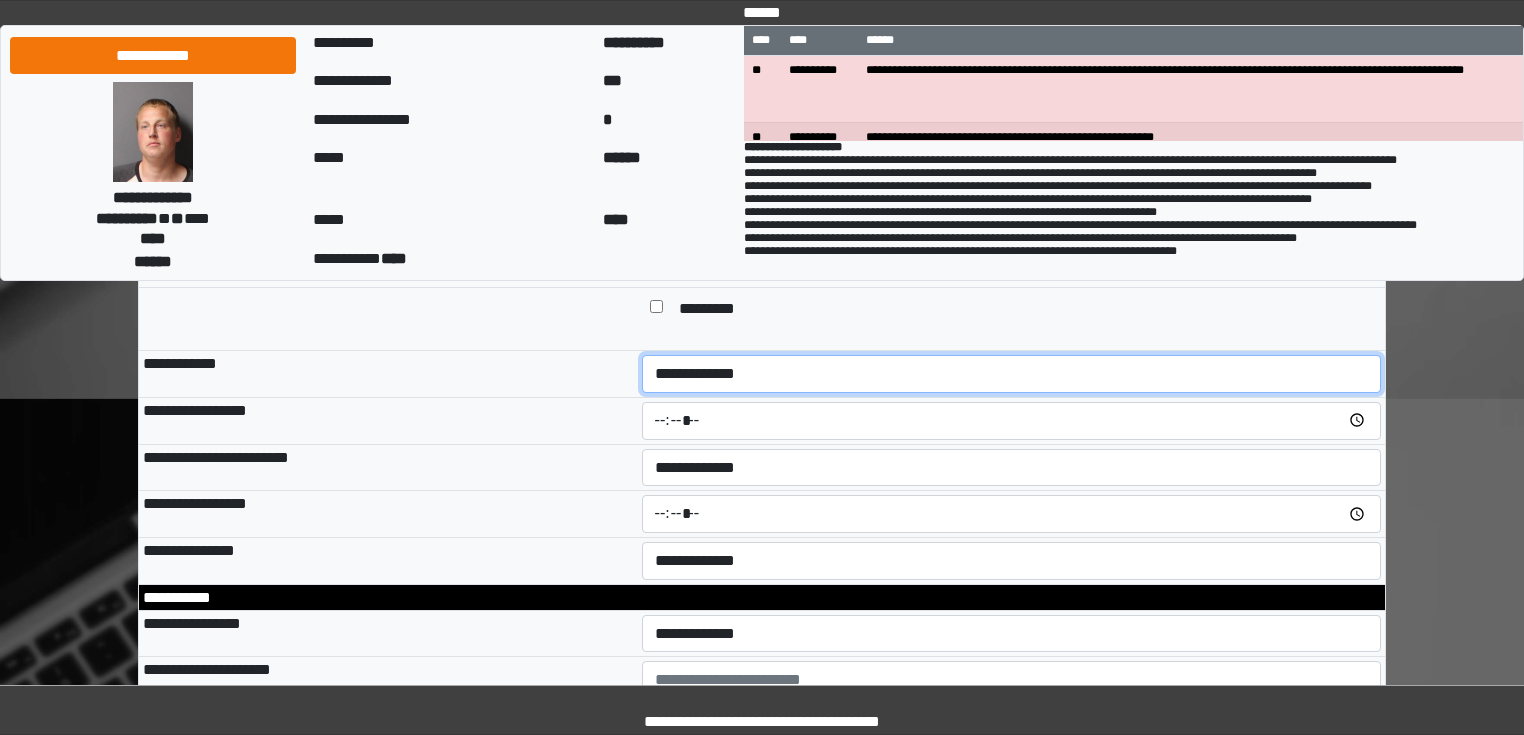 click on "**********" at bounding box center [1012, 374] 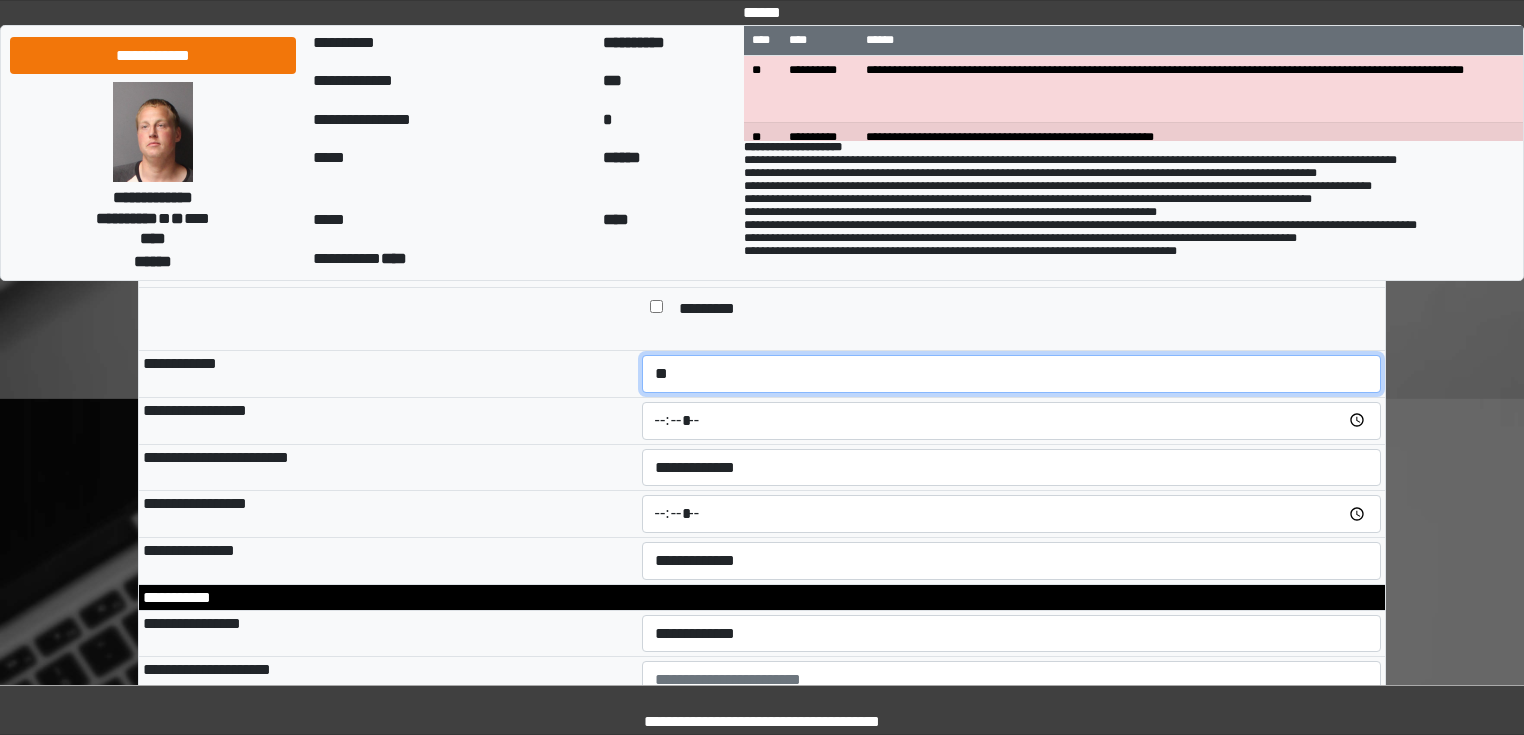 click on "**********" at bounding box center [1012, 374] 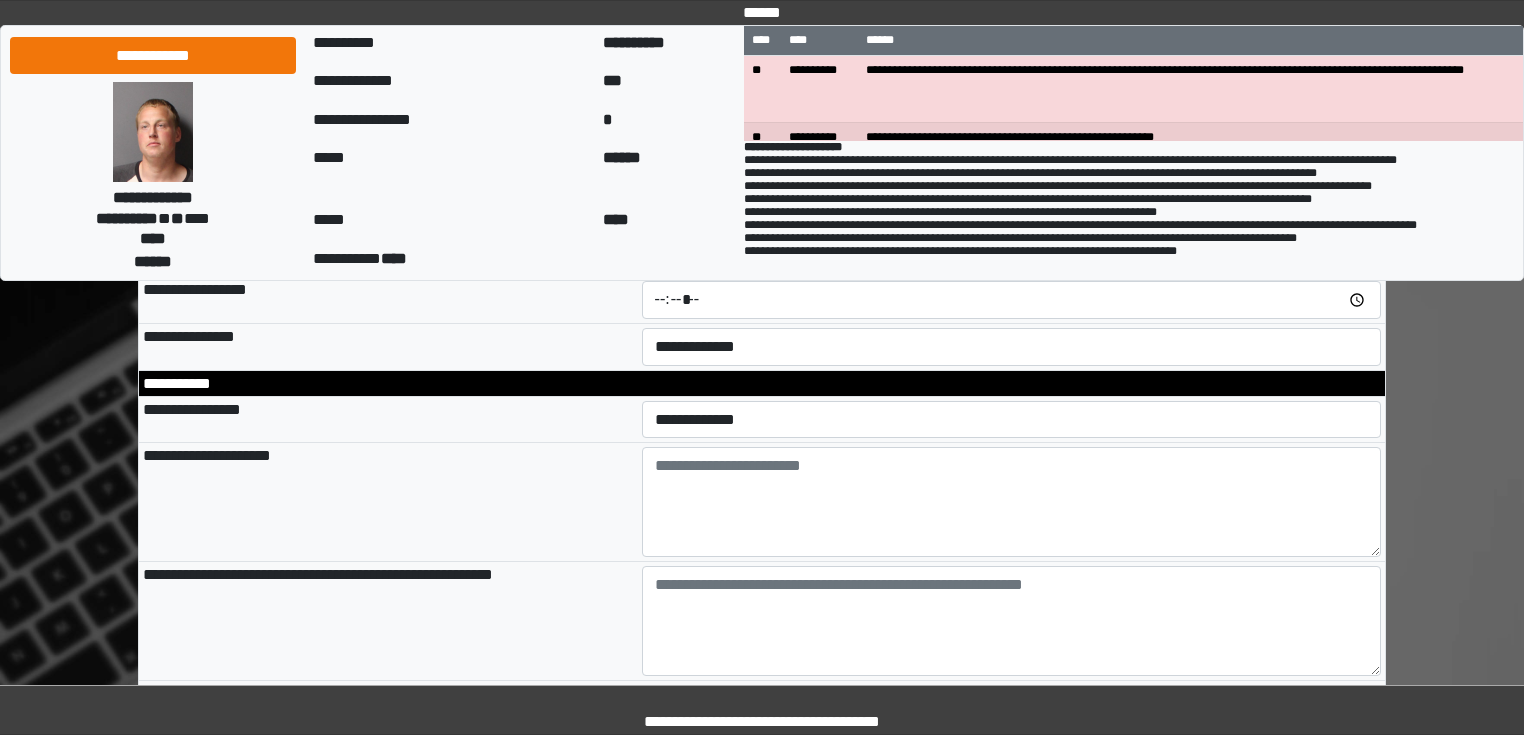 scroll, scrollTop: 2640, scrollLeft: 0, axis: vertical 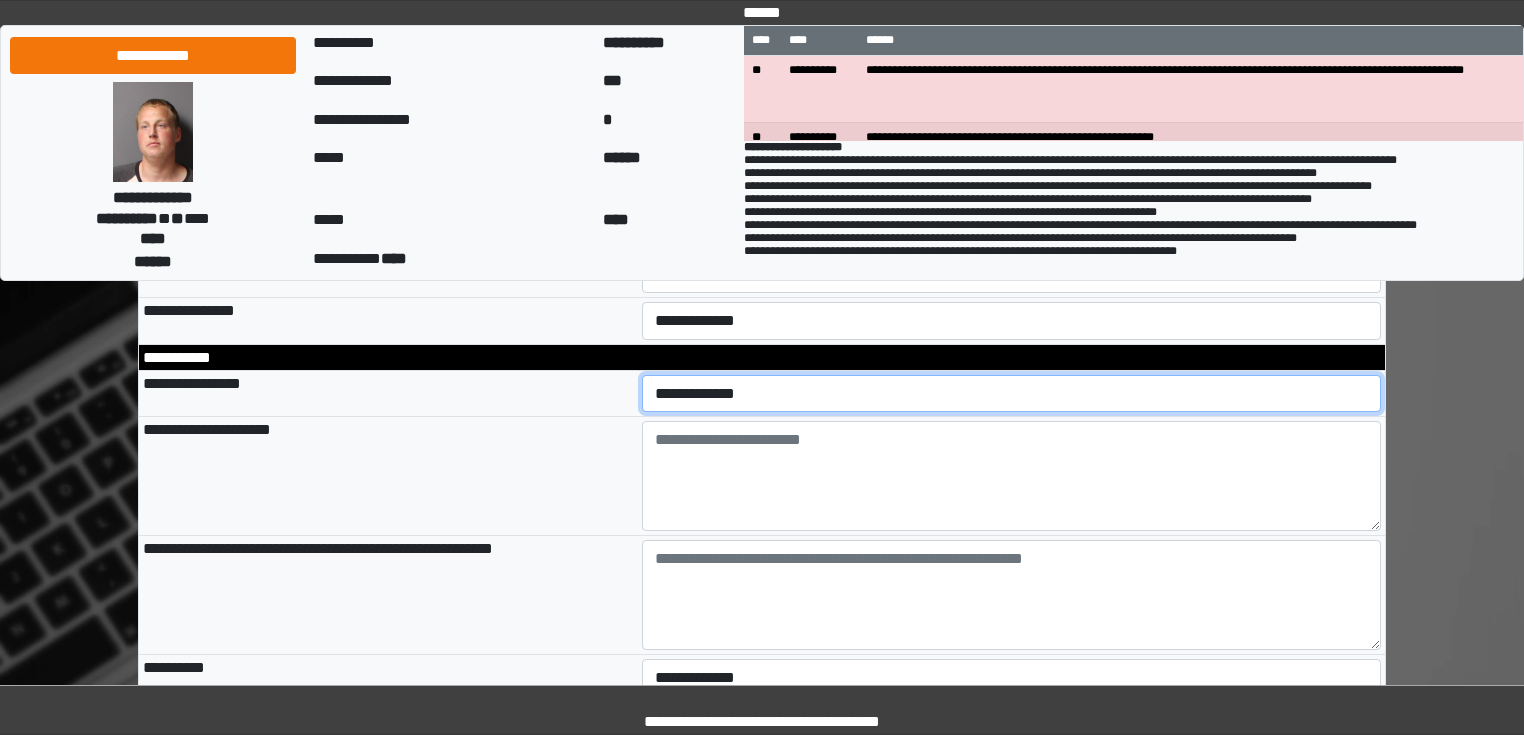 click on "**********" at bounding box center (1012, 394) 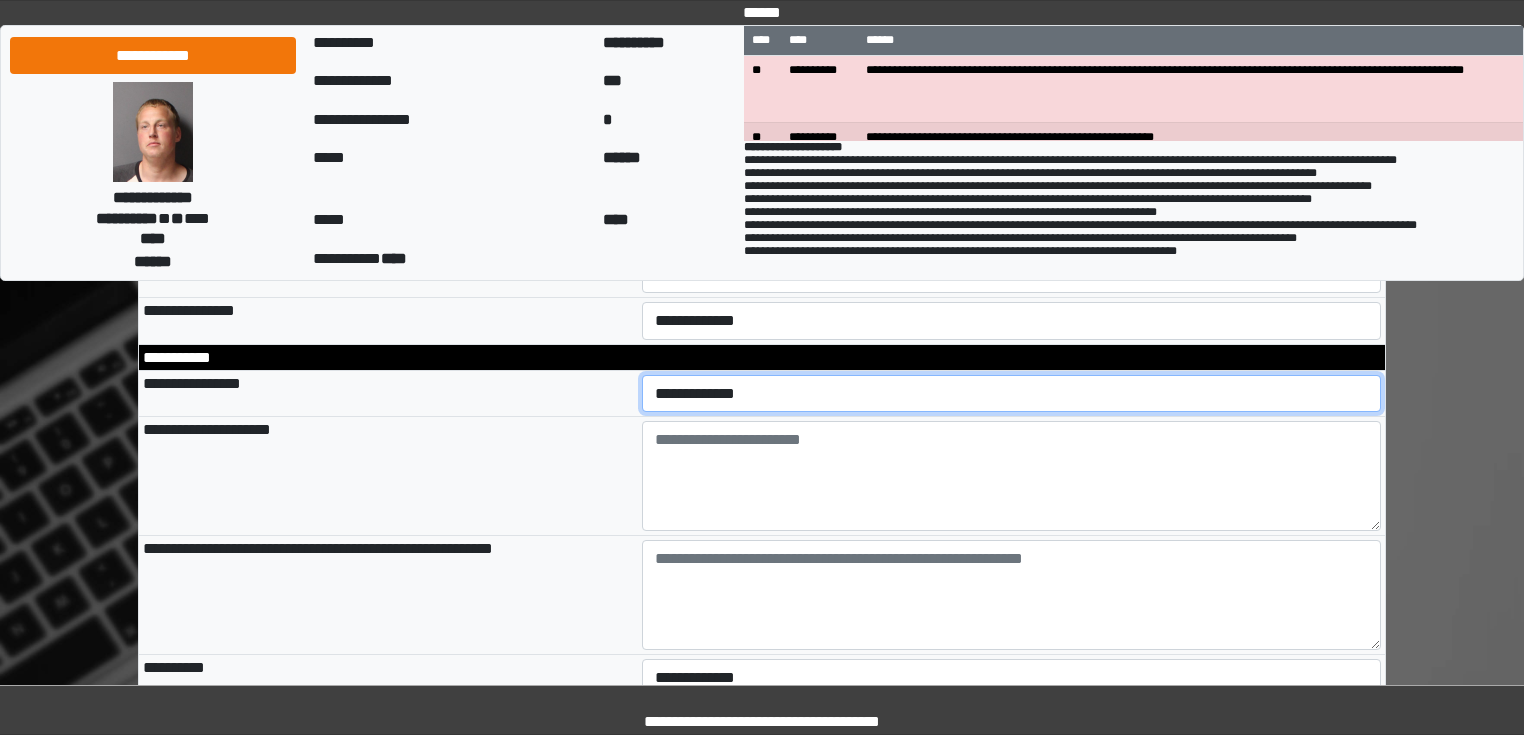 select on "*" 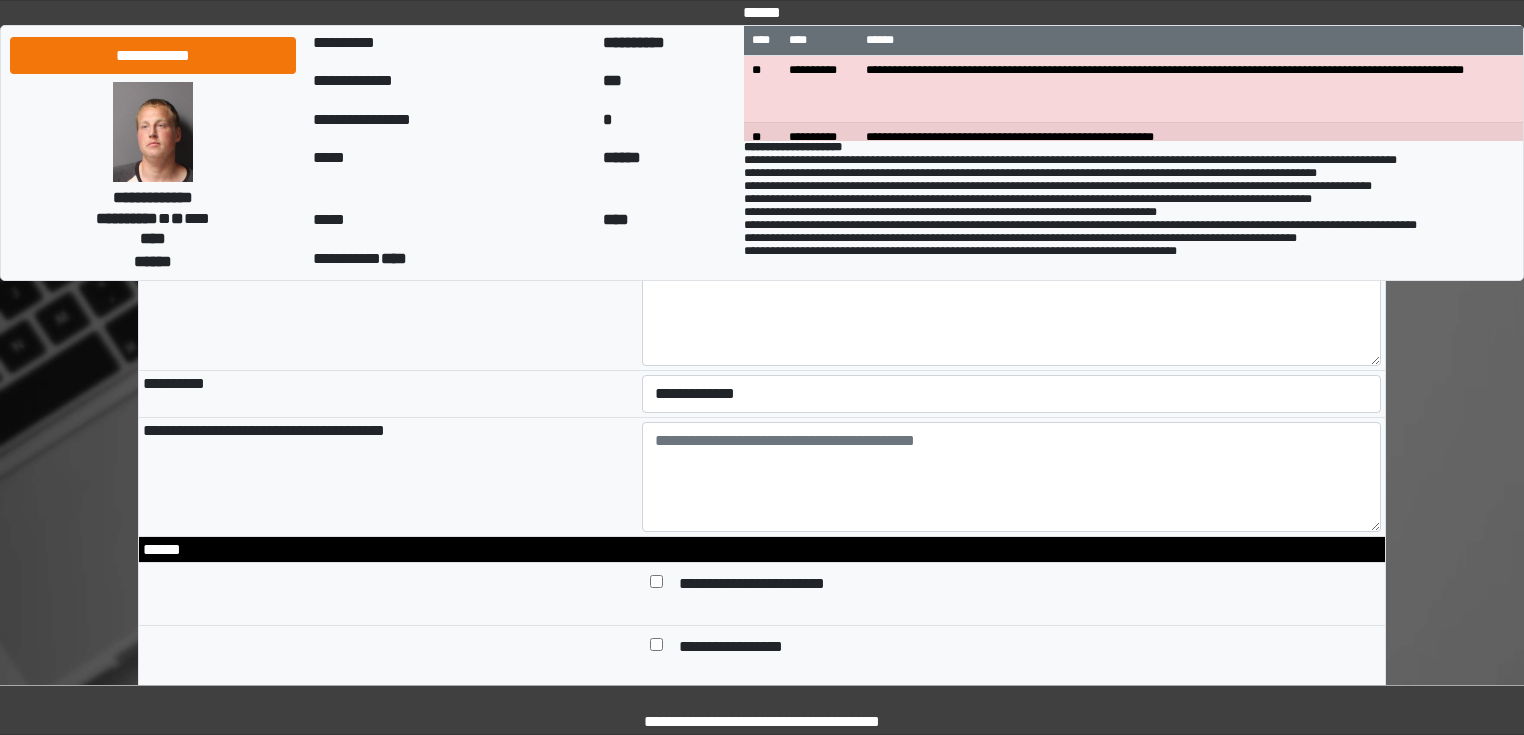 scroll, scrollTop: 2960, scrollLeft: 0, axis: vertical 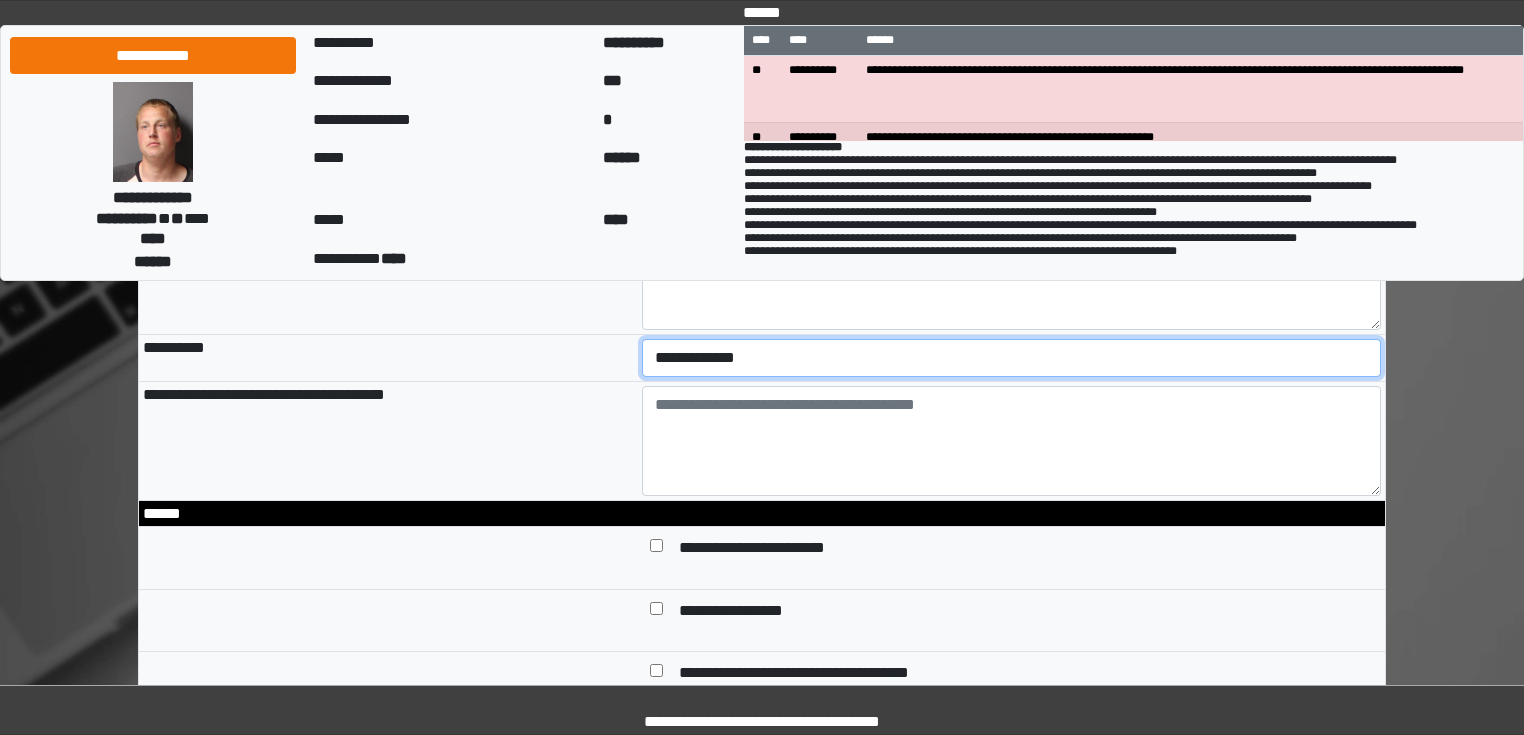 click on "**********" at bounding box center (1012, 358) 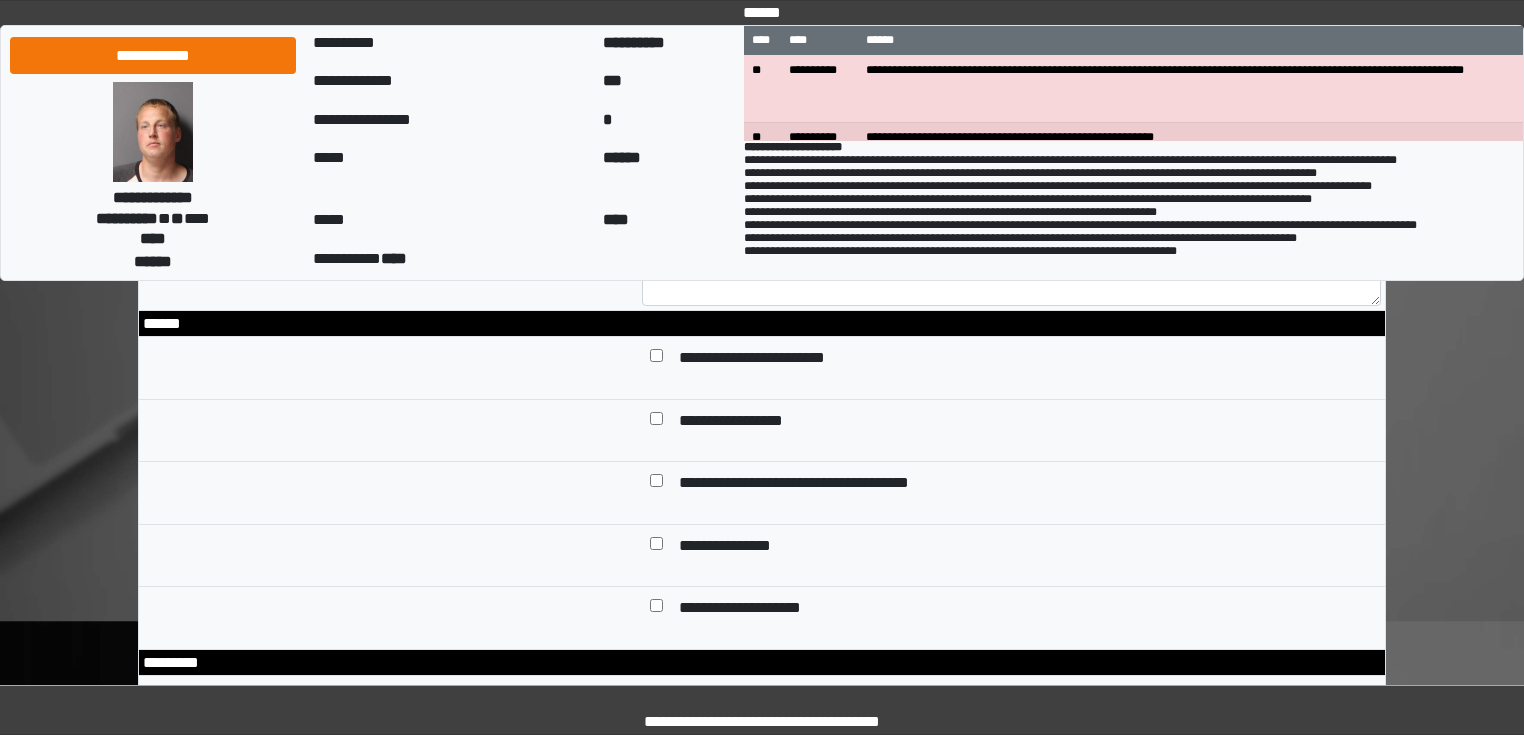 scroll, scrollTop: 3200, scrollLeft: 0, axis: vertical 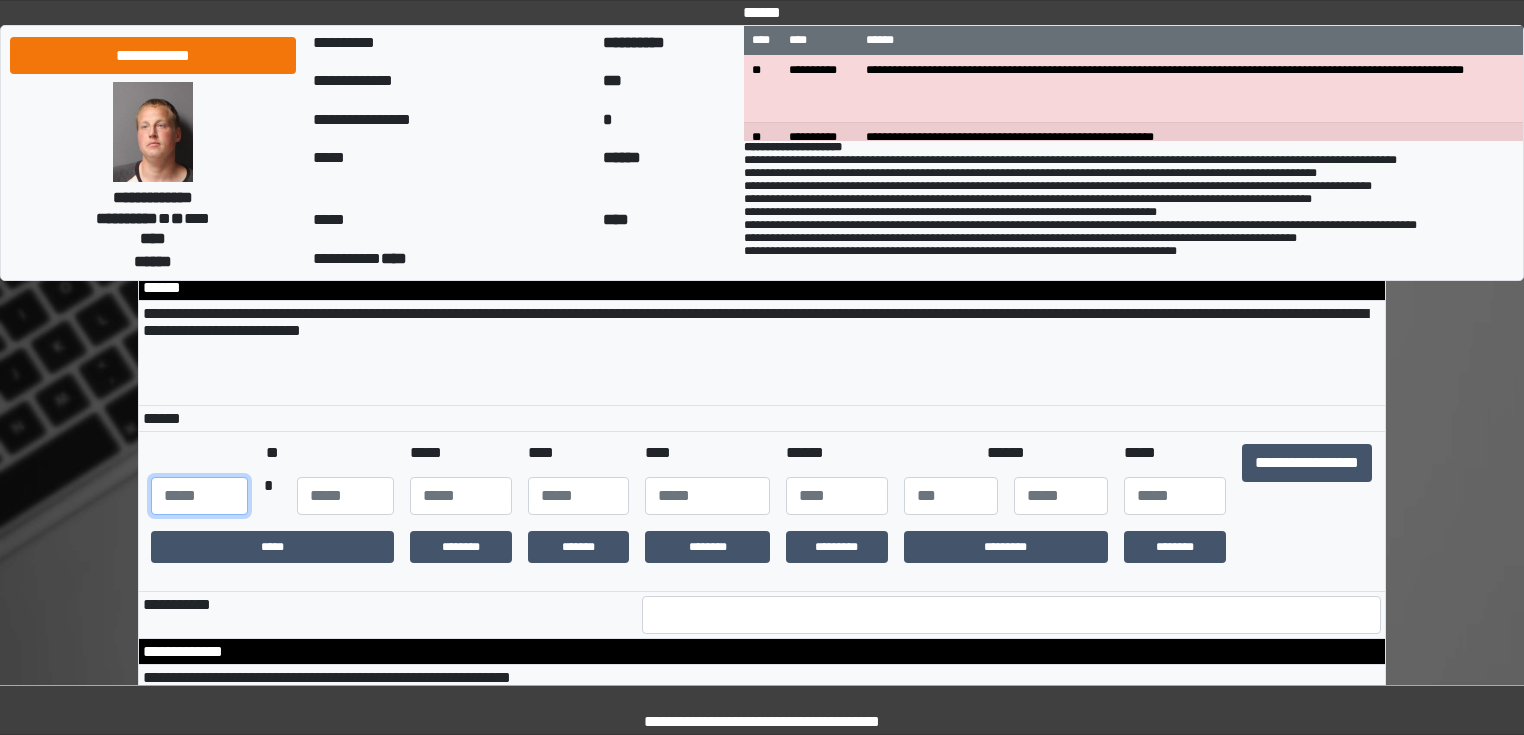 click at bounding box center [199, 496] 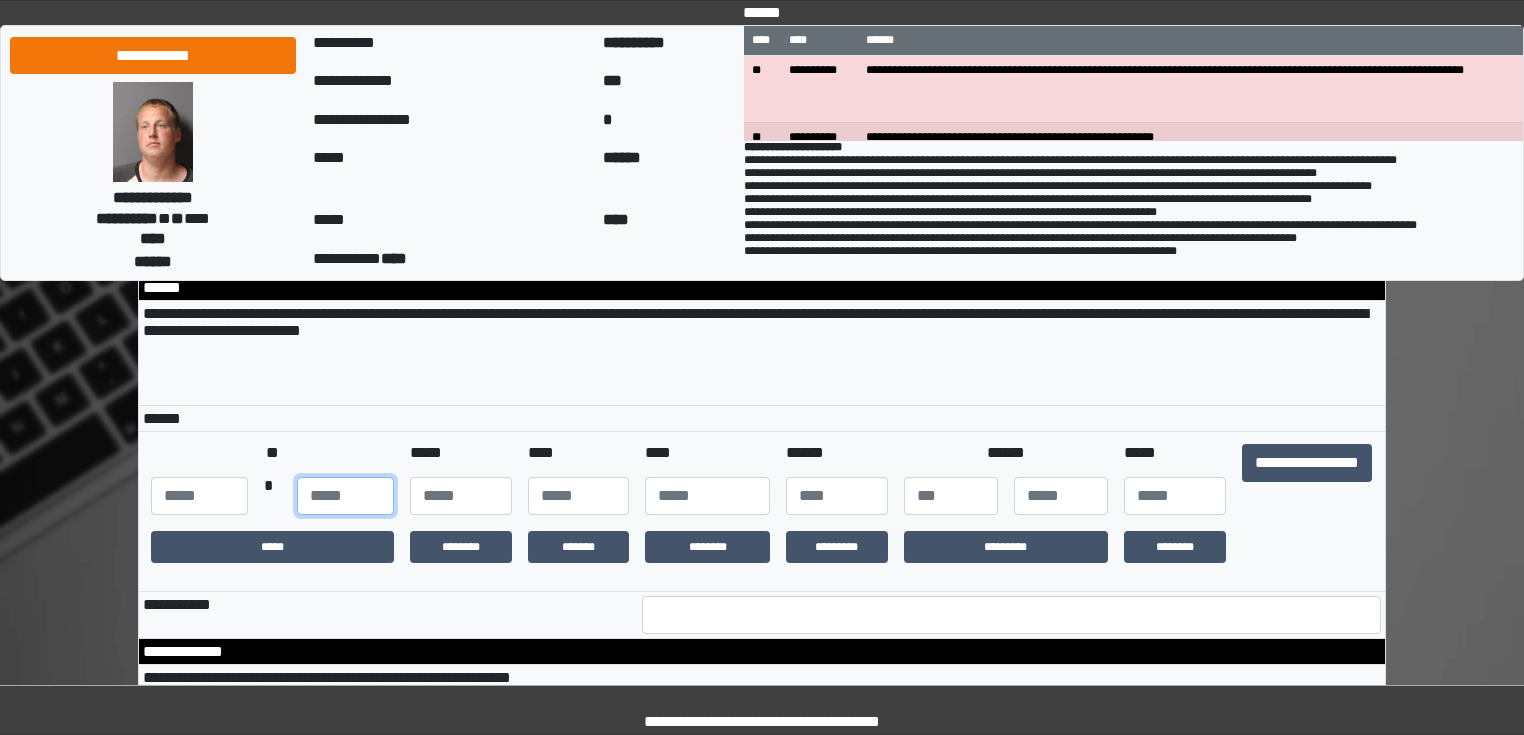 click at bounding box center (345, 496) 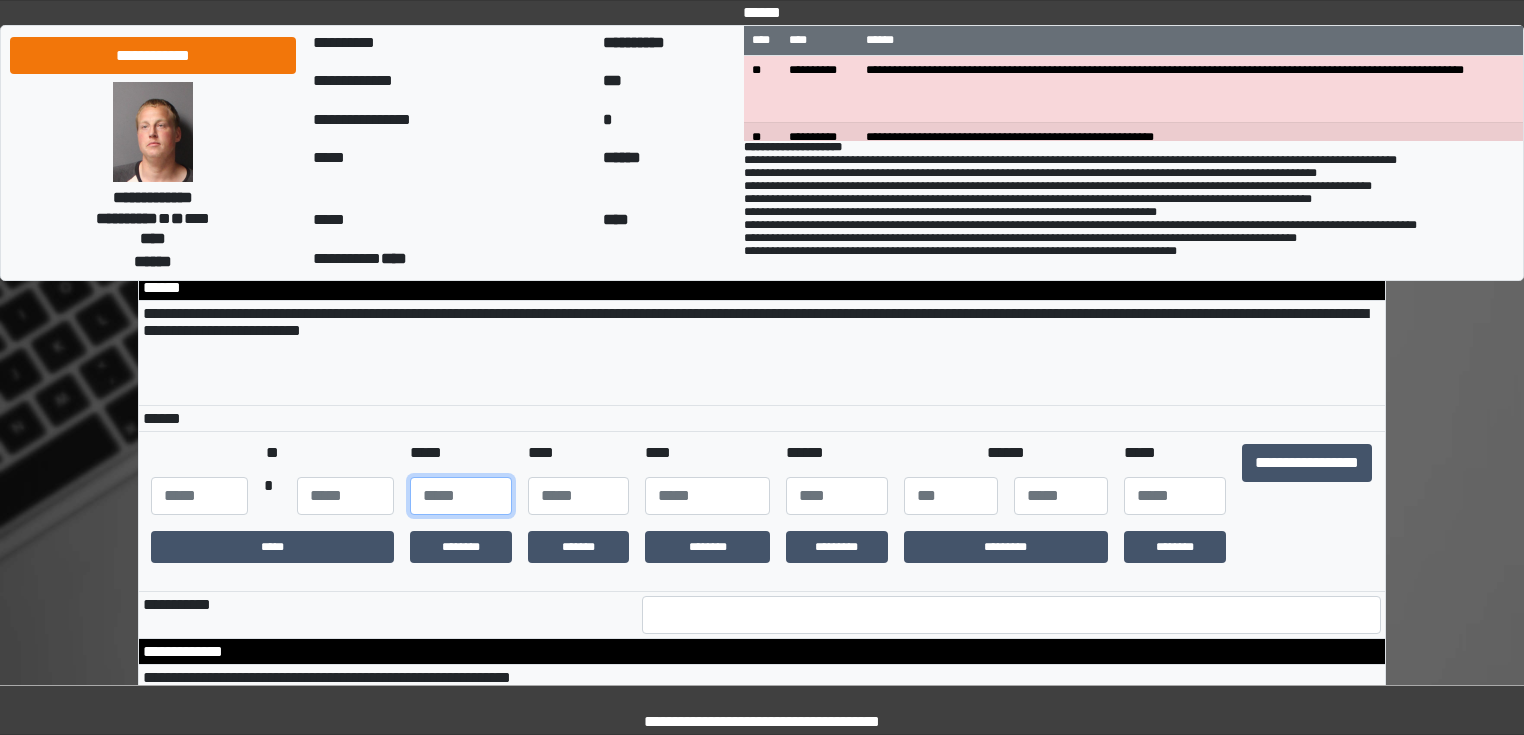 click at bounding box center (461, 496) 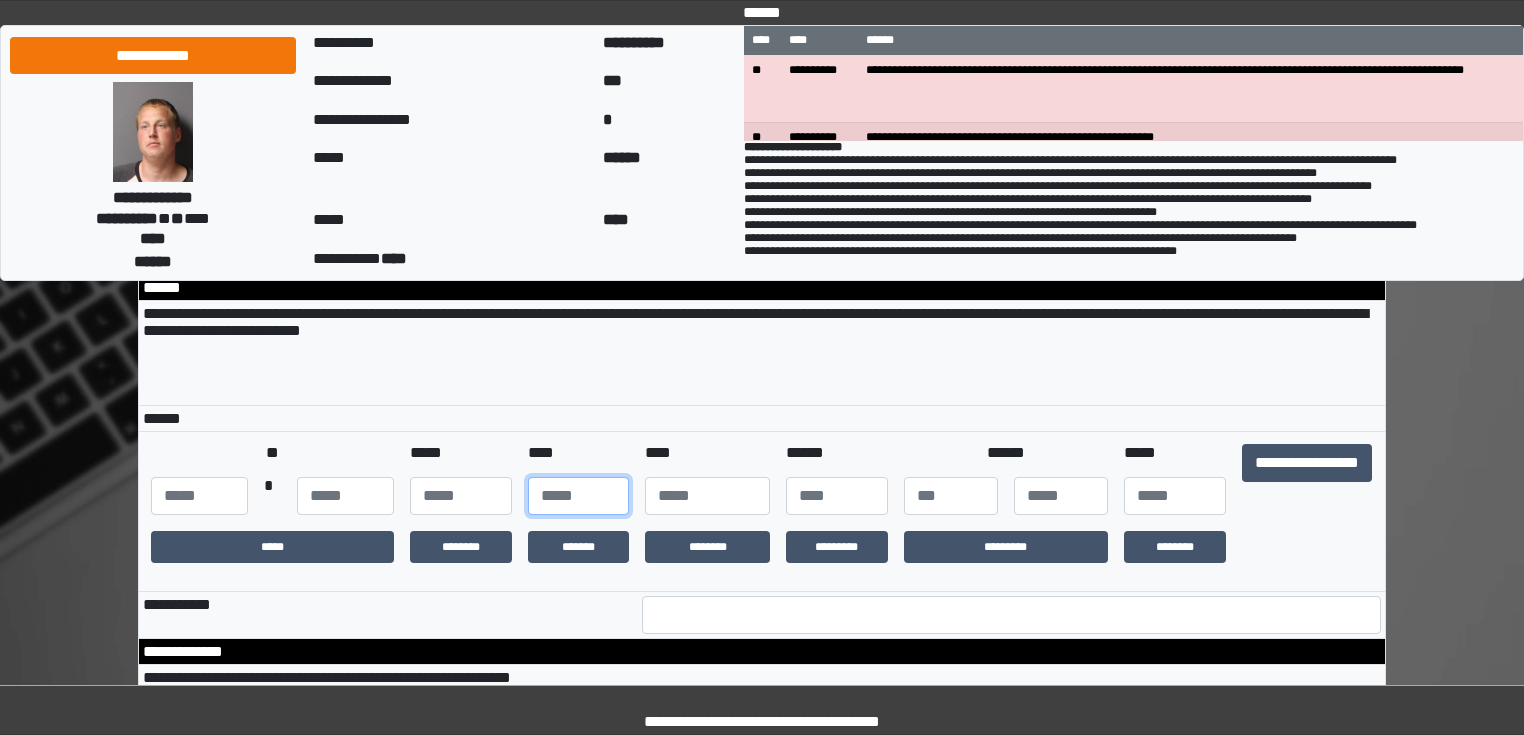 click at bounding box center (579, 496) 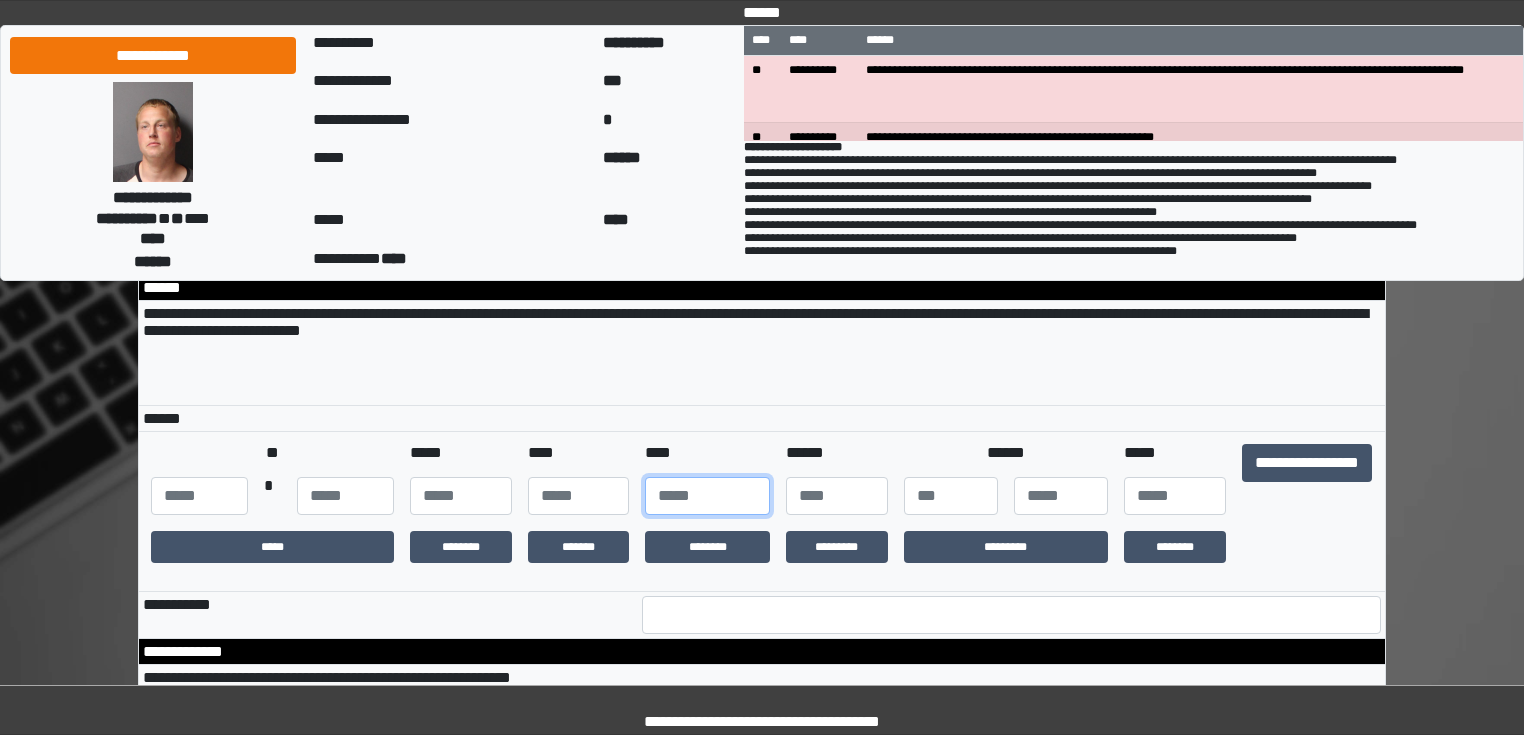 click at bounding box center (707, 496) 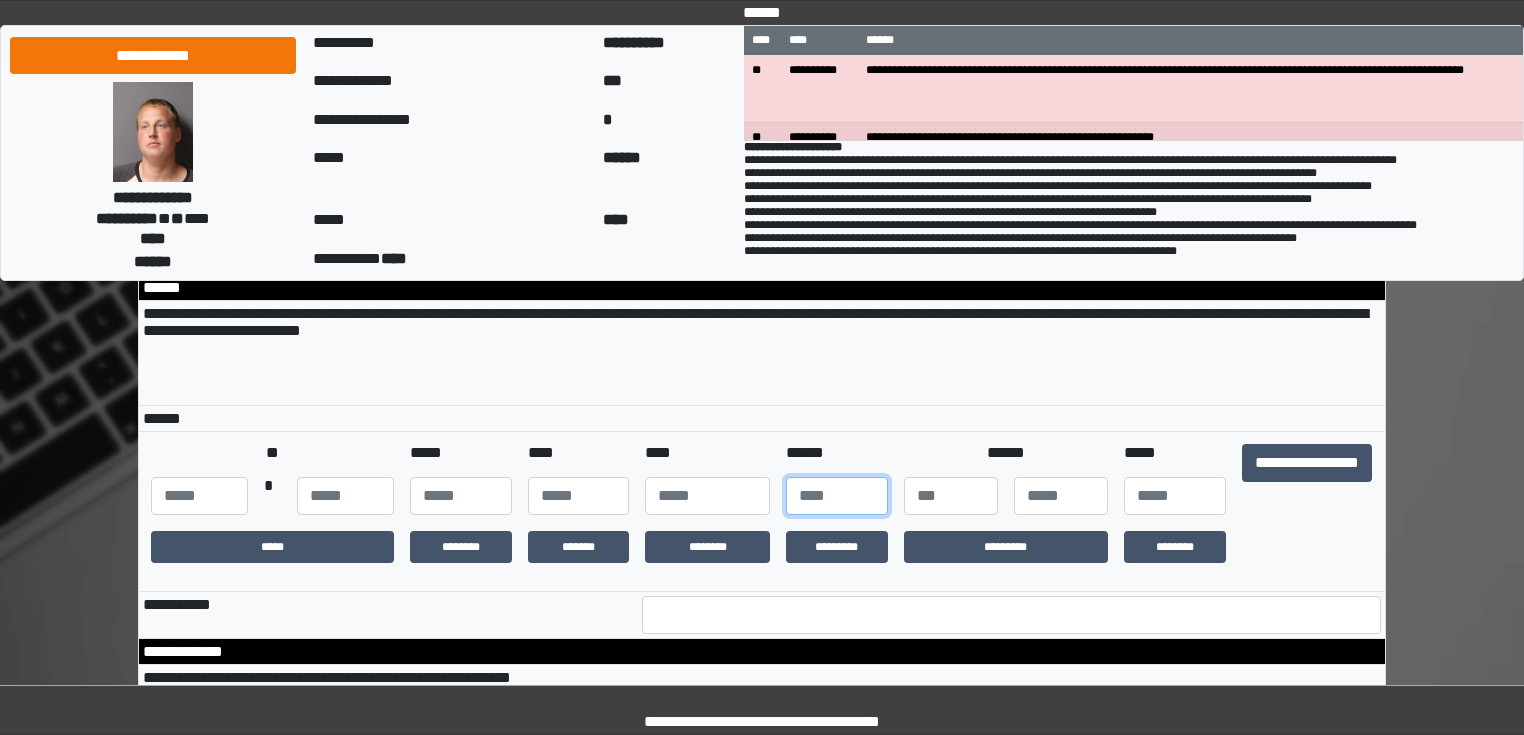 click at bounding box center [837, 496] 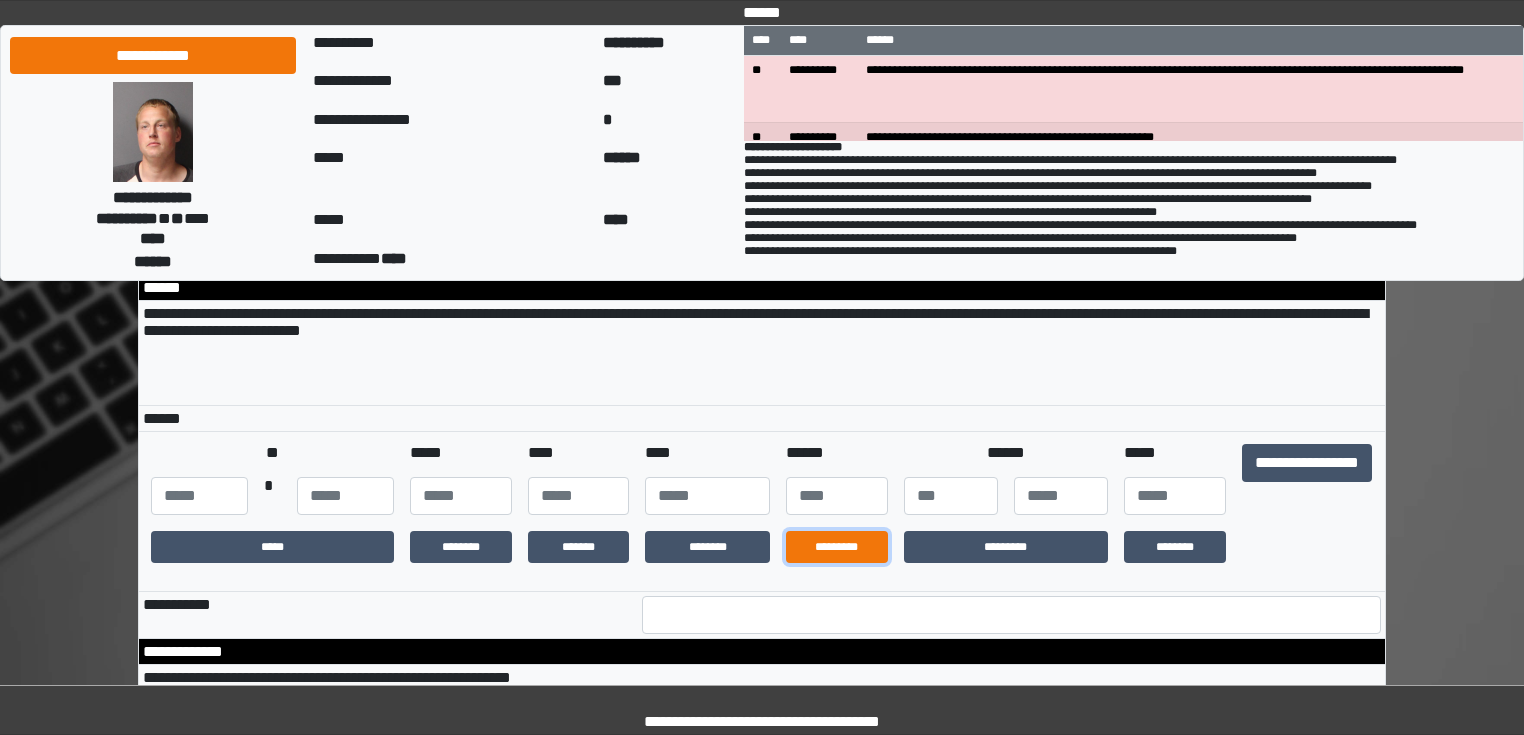 click on "*********" at bounding box center (837, 547) 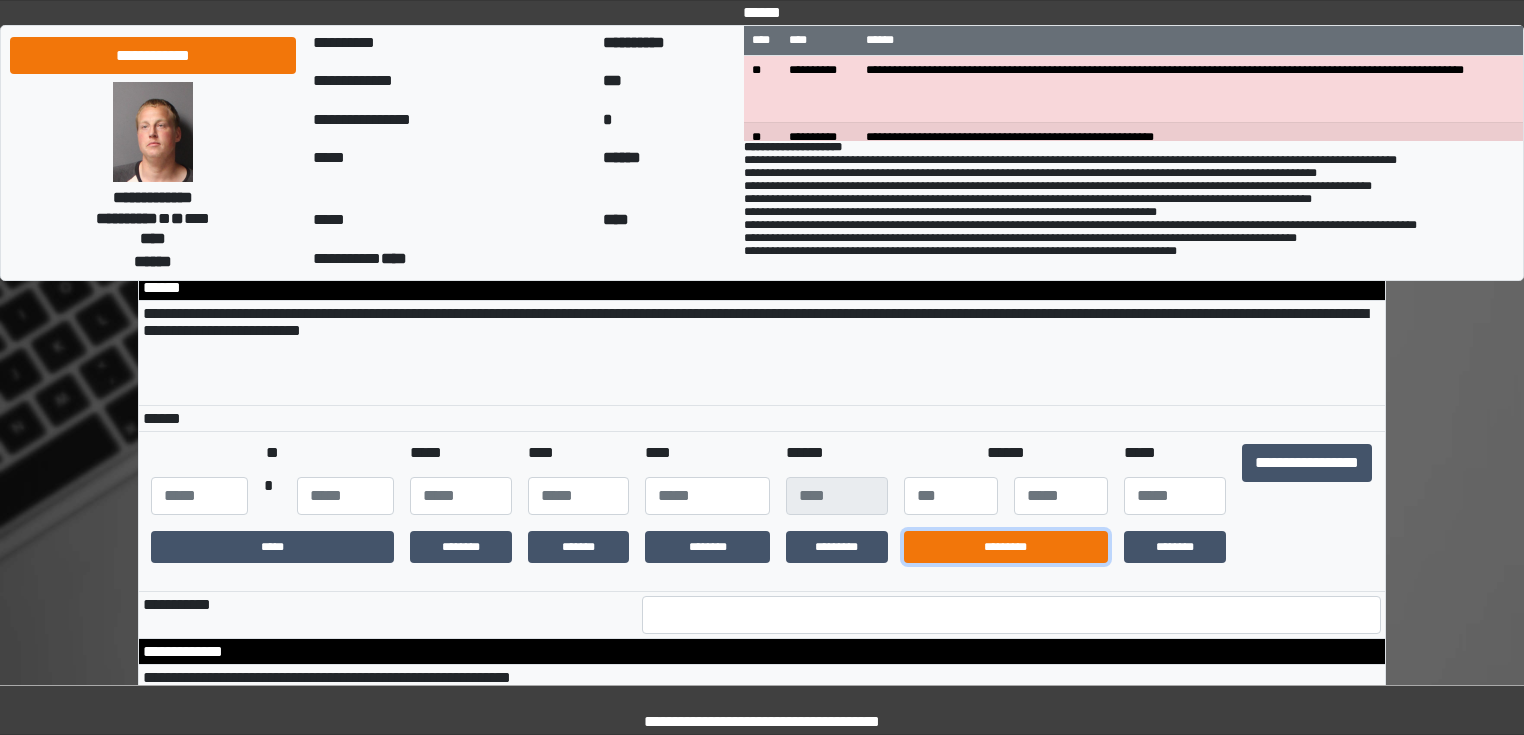 click on "*********" at bounding box center [1006, 547] 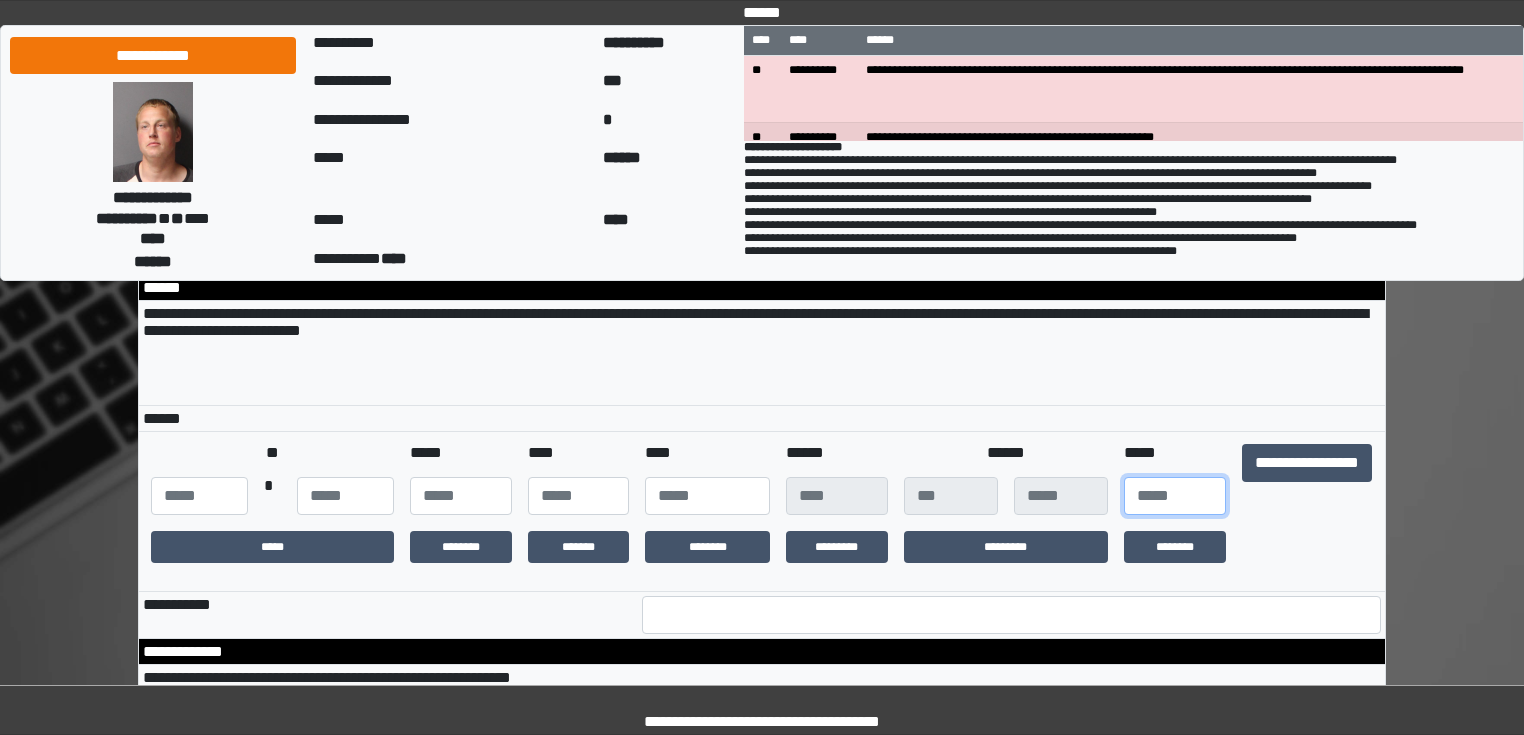 click at bounding box center (1175, 496) 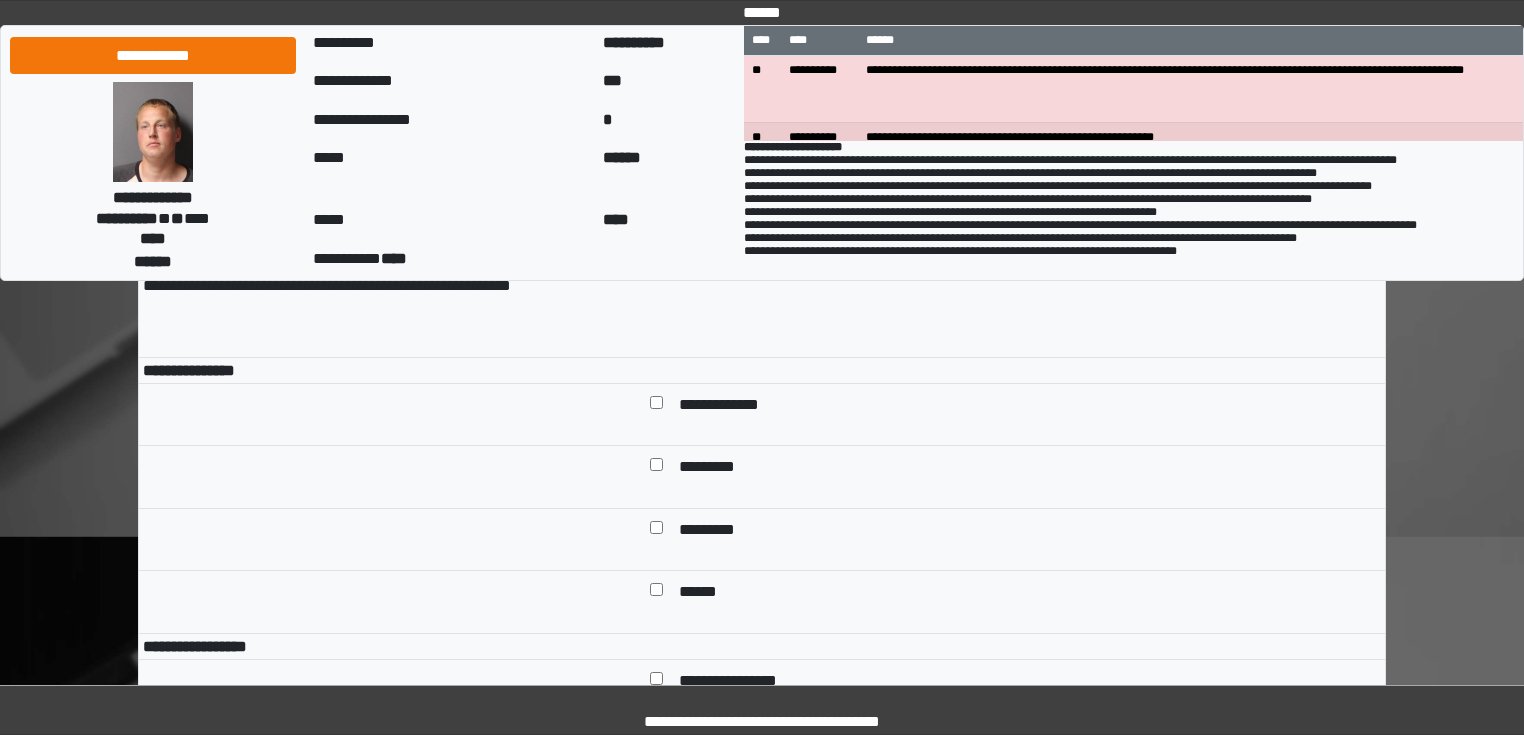 scroll, scrollTop: 6160, scrollLeft: 0, axis: vertical 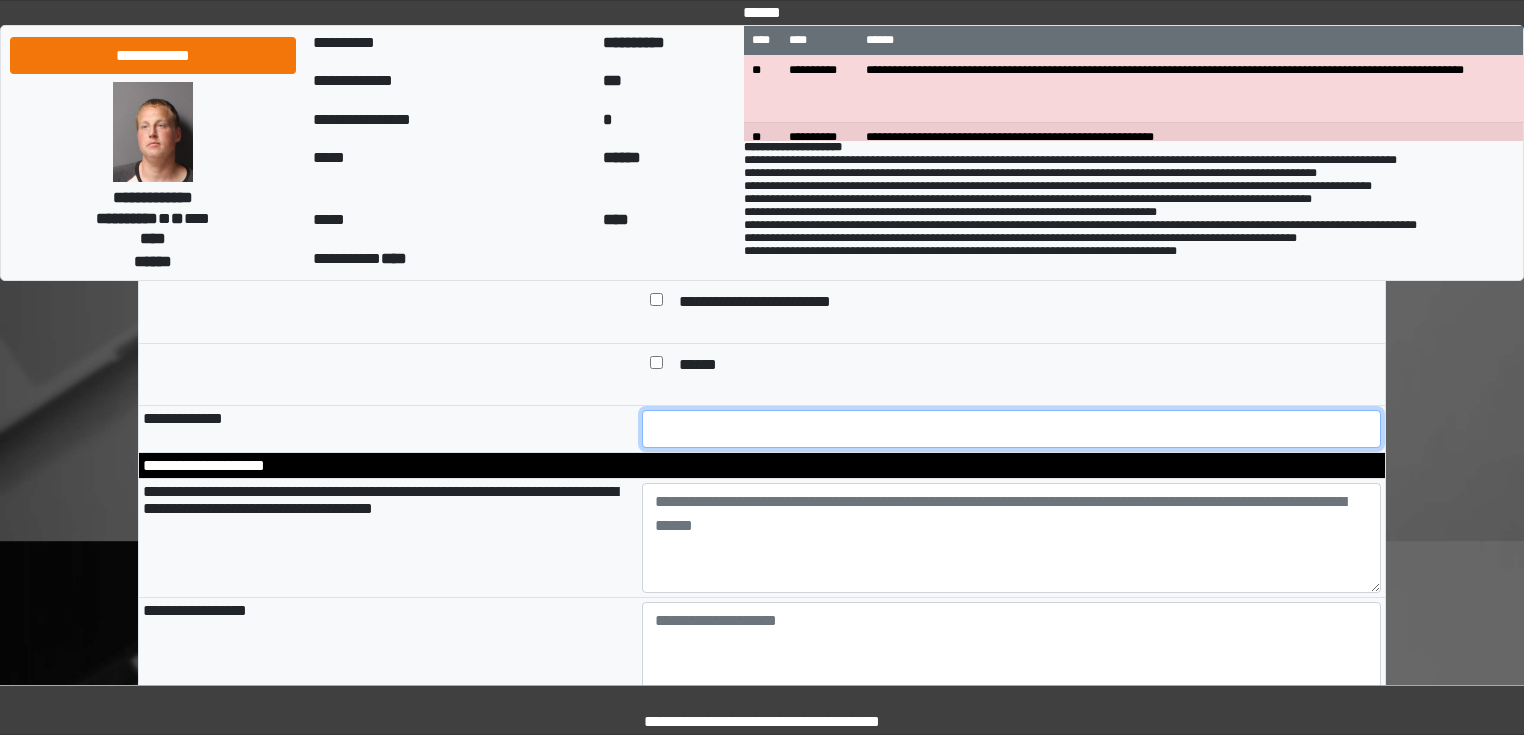 click at bounding box center [1012, 429] 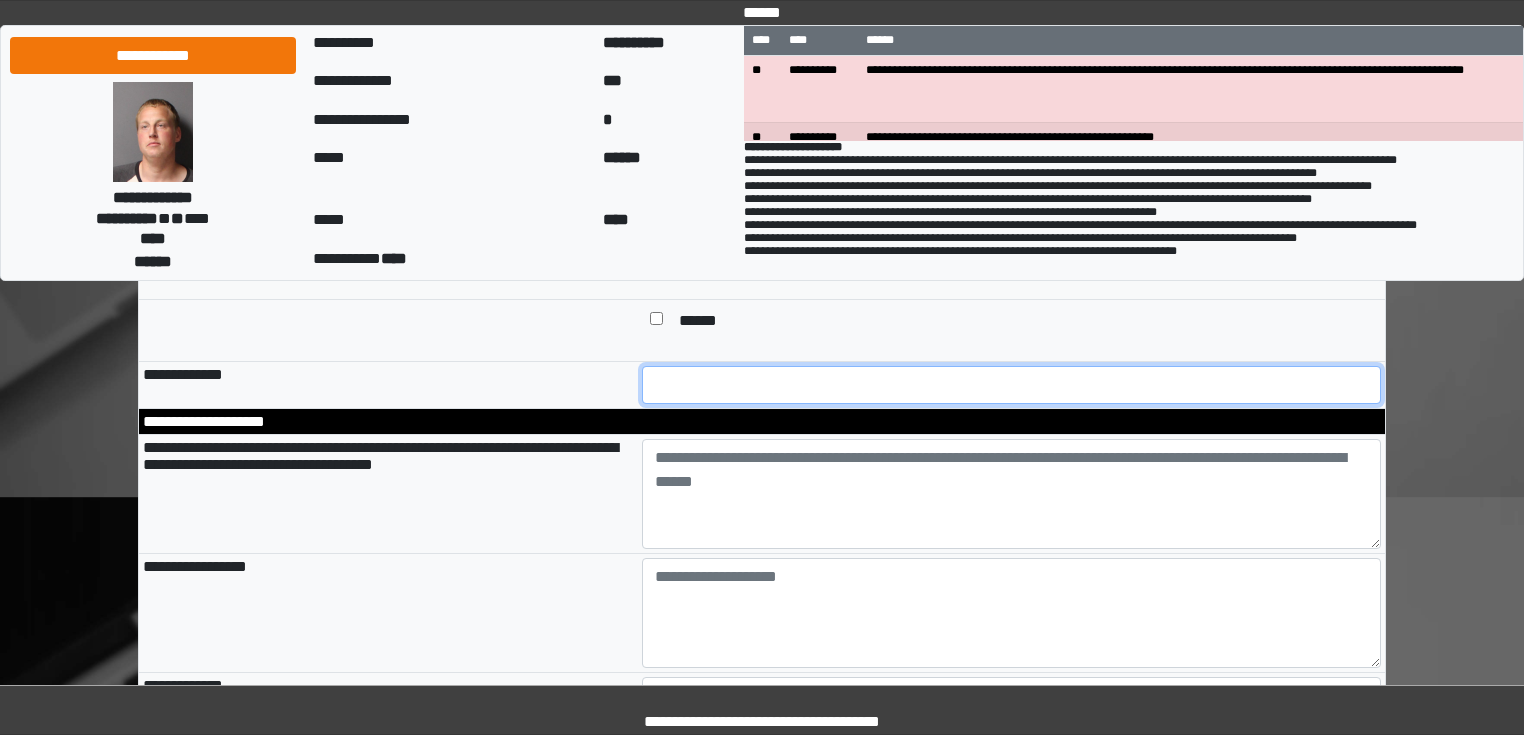 scroll, scrollTop: 7200, scrollLeft: 0, axis: vertical 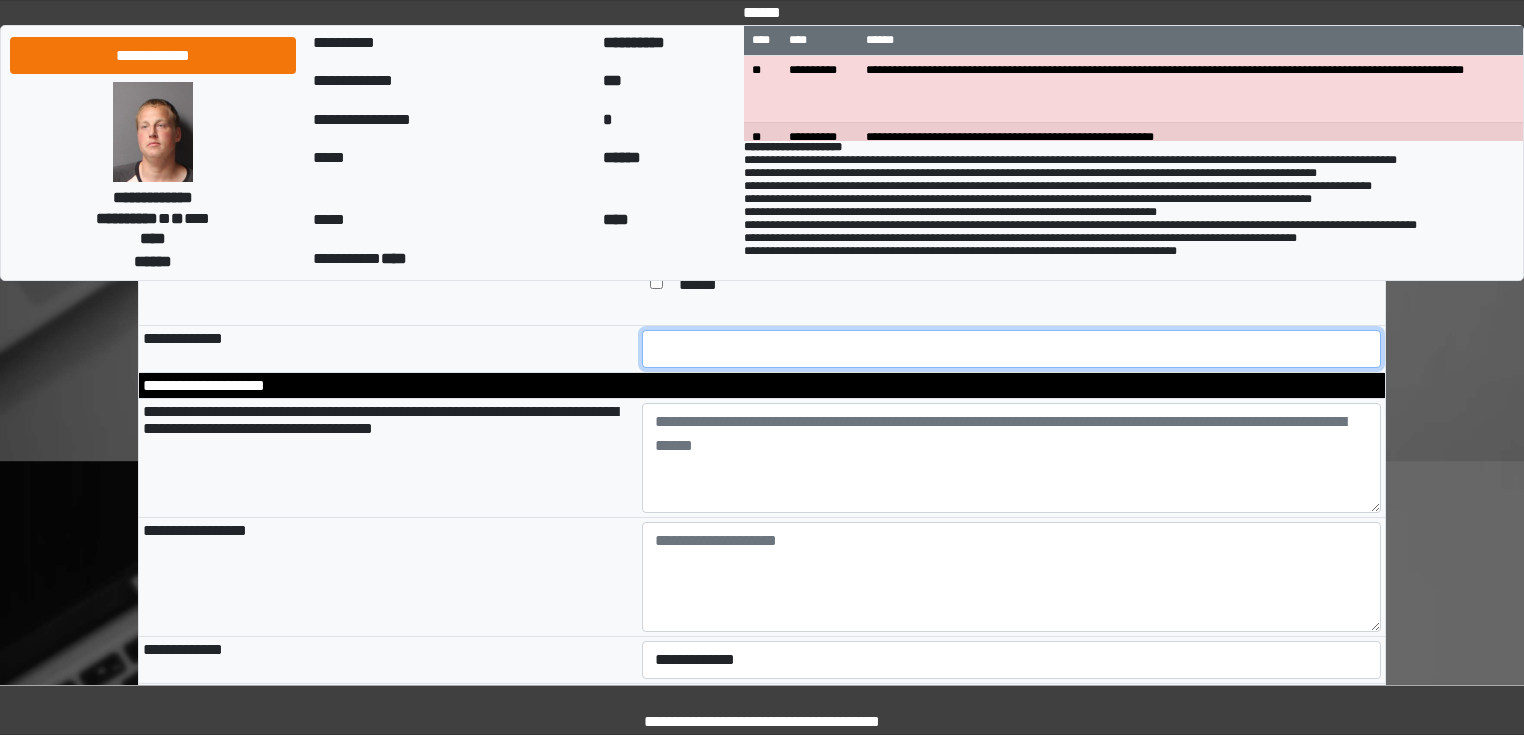 type on "**" 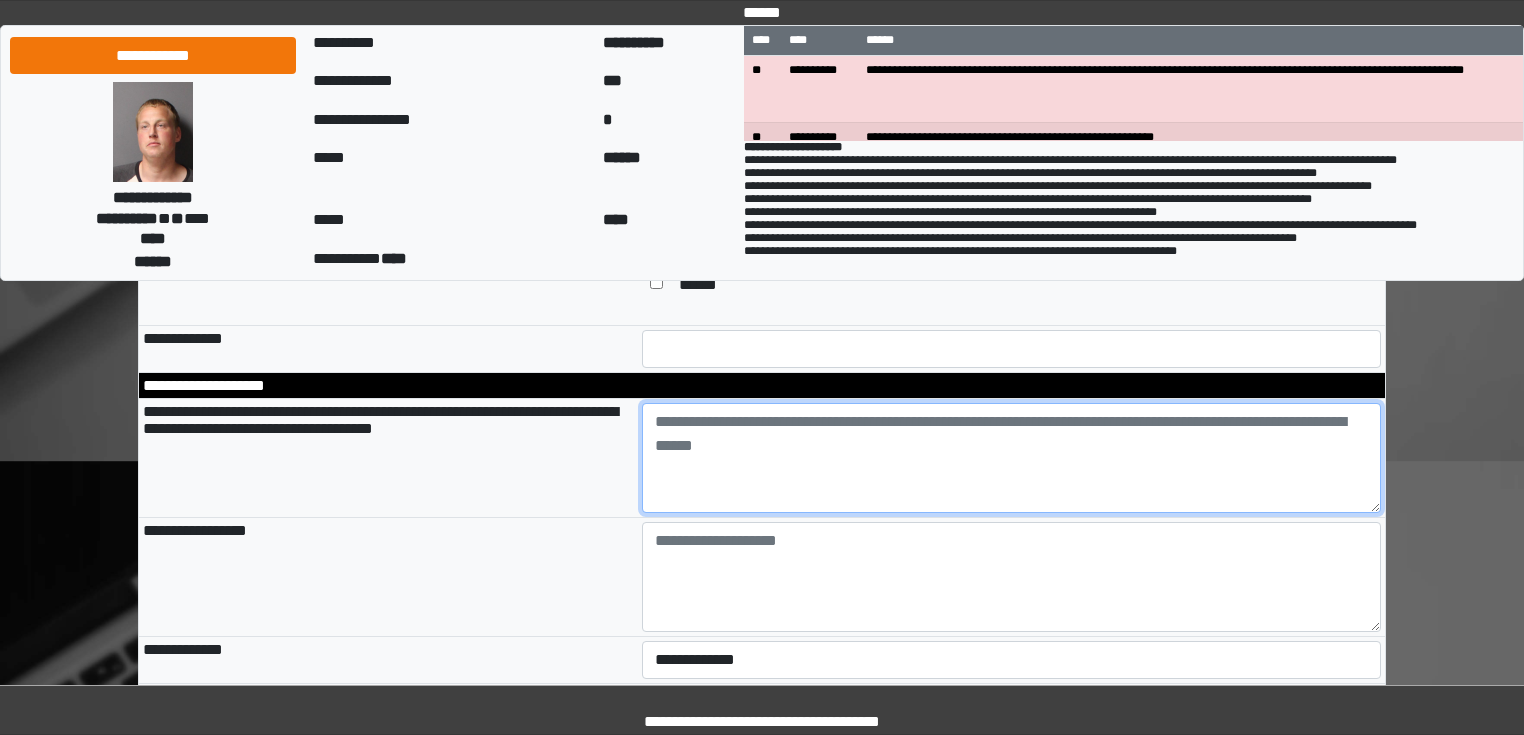 click at bounding box center [1012, 458] 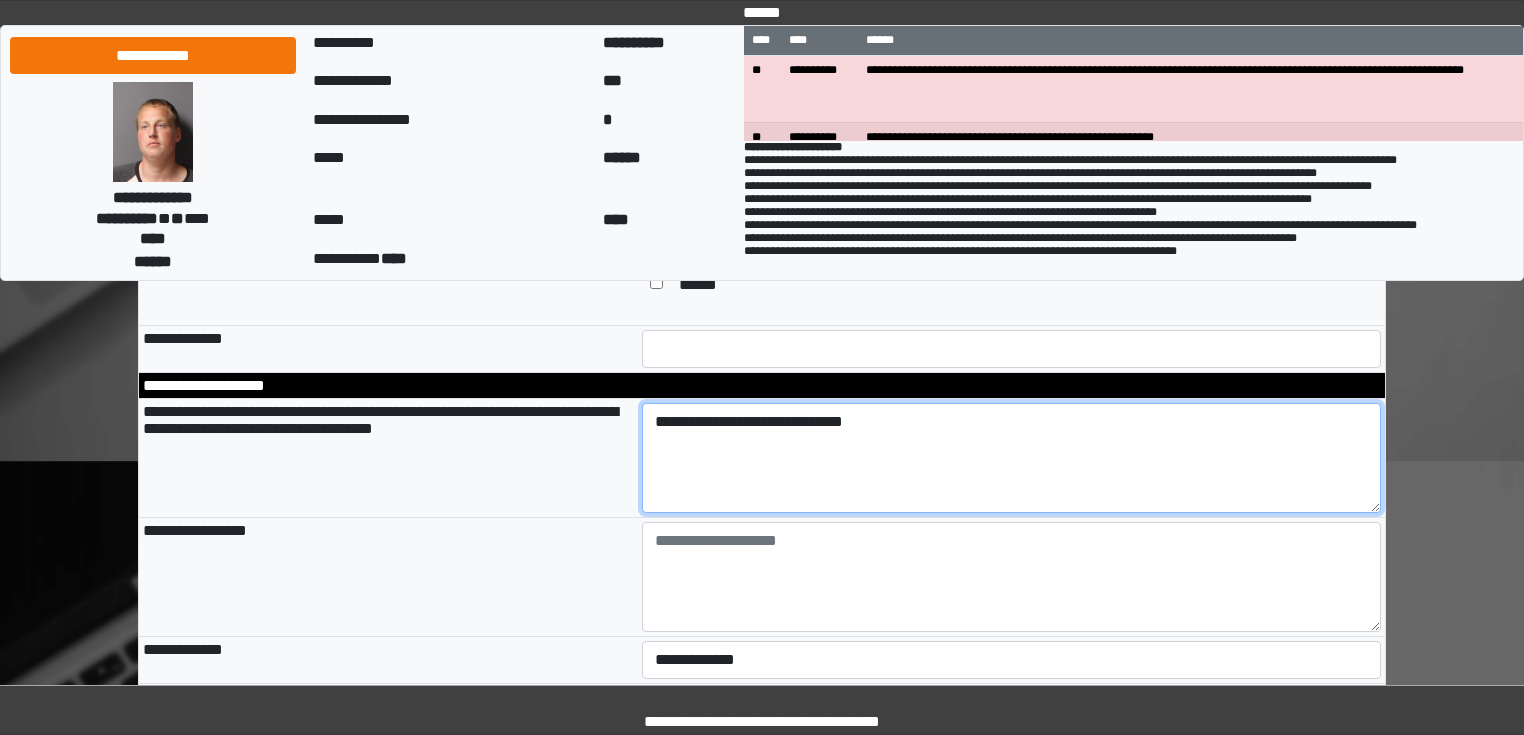click on "**********" at bounding box center (1012, 458) 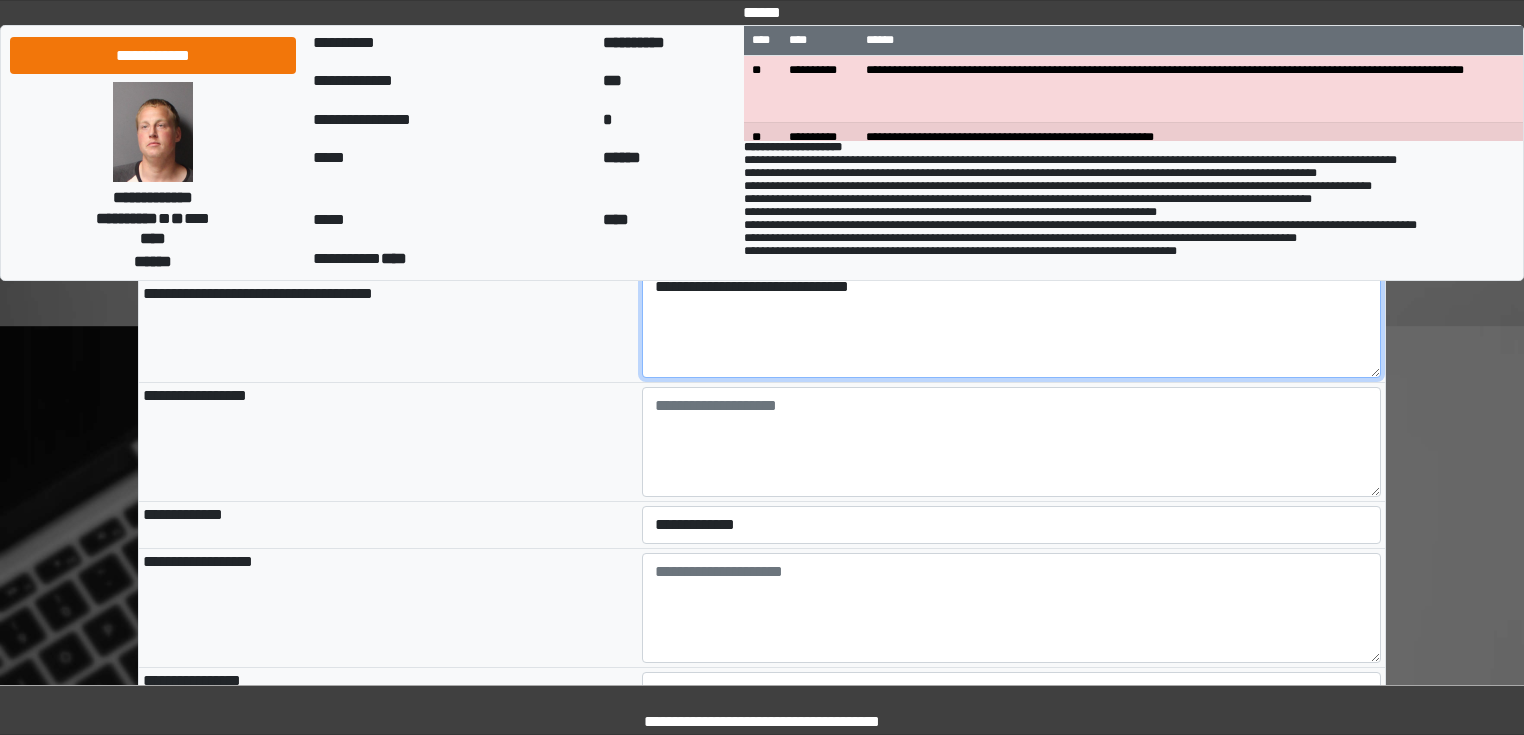 scroll, scrollTop: 7360, scrollLeft: 0, axis: vertical 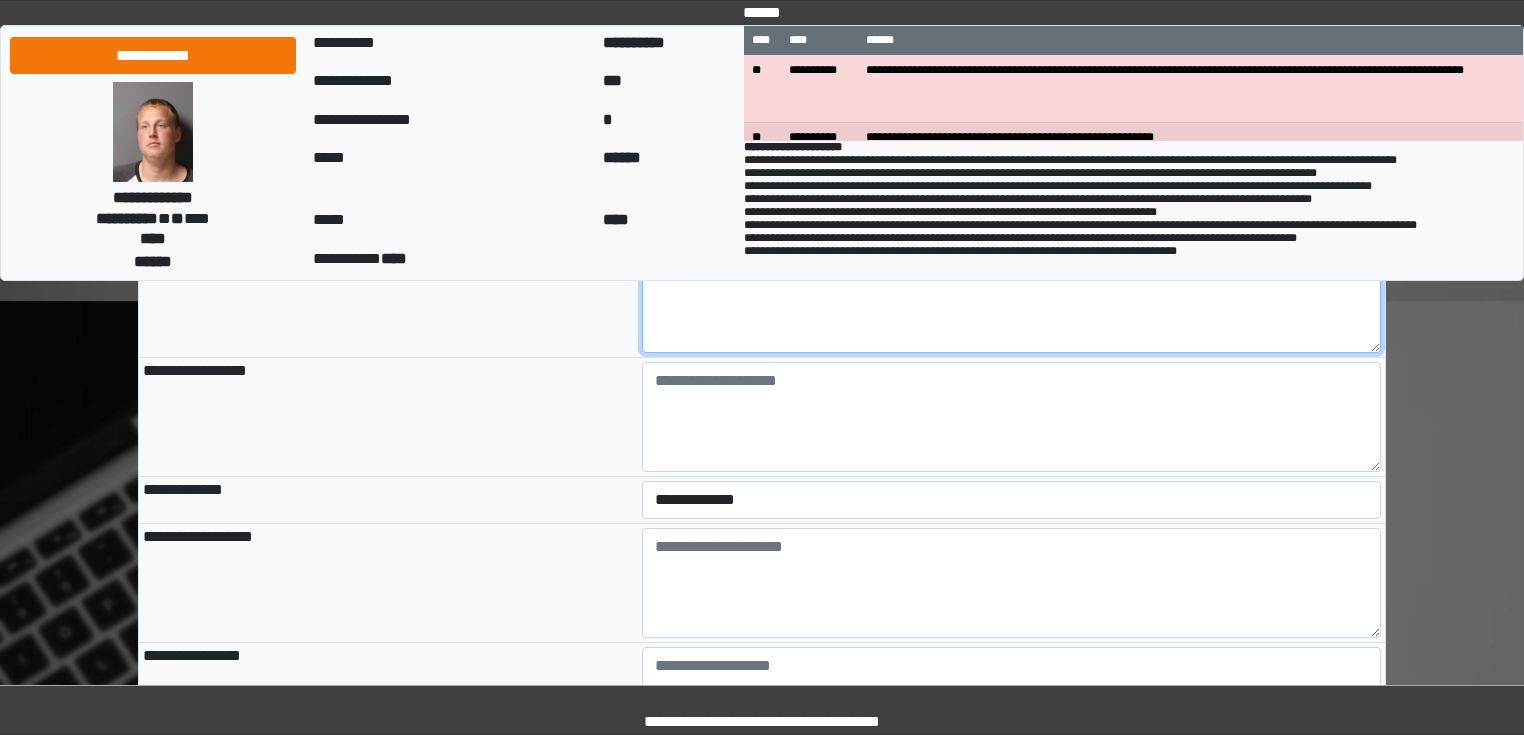 type on "**********" 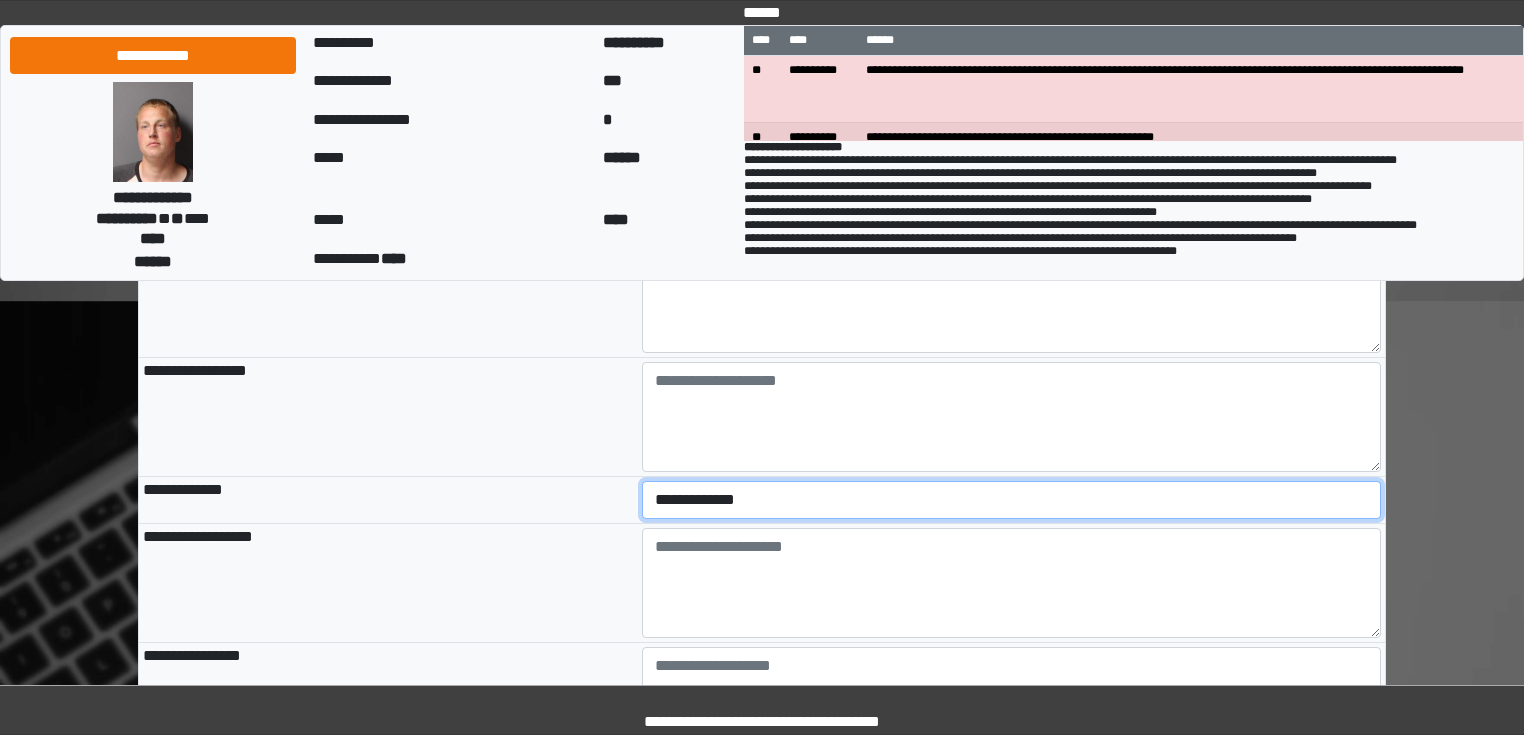 click on "**********" at bounding box center [1012, 500] 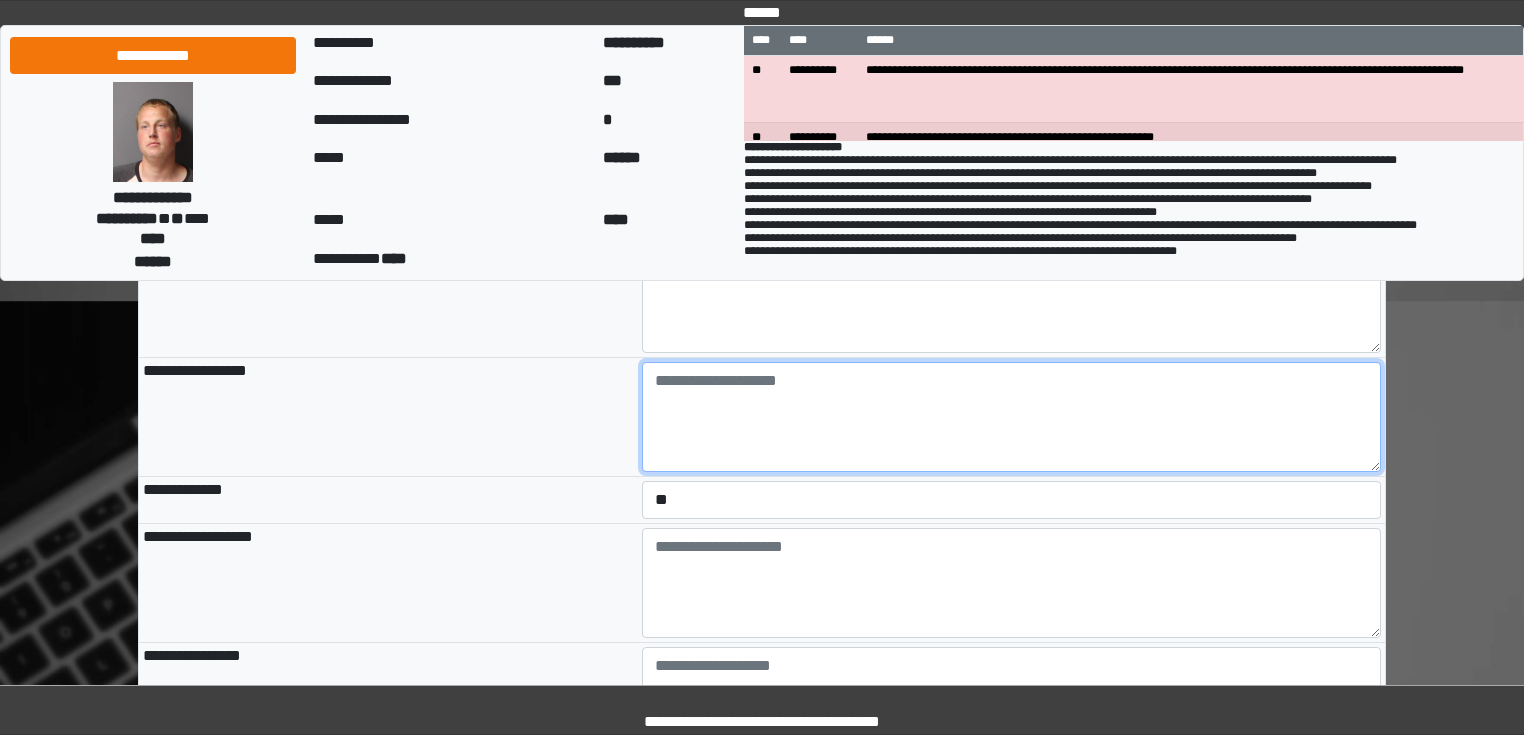 click at bounding box center (1012, 417) 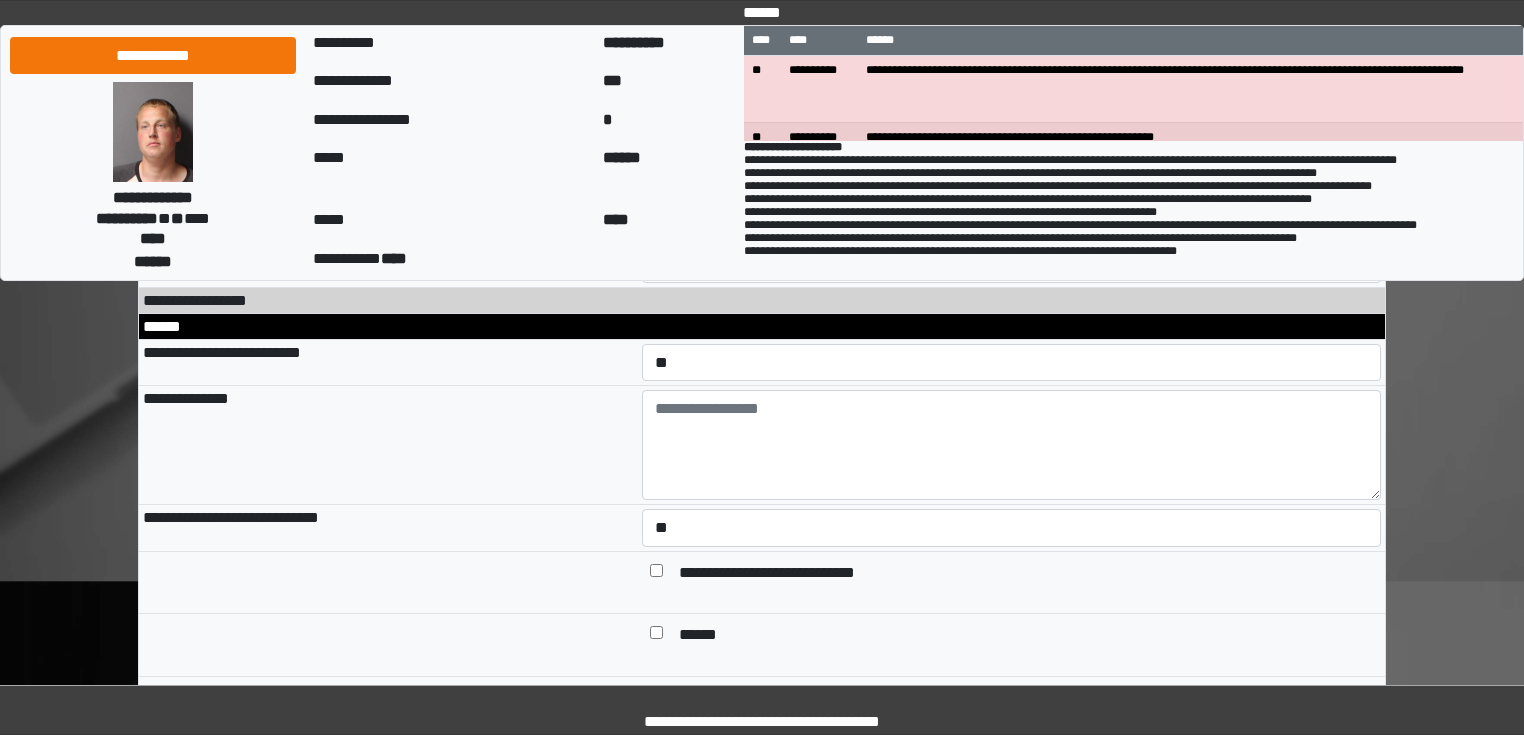 scroll, scrollTop: 1120, scrollLeft: 0, axis: vertical 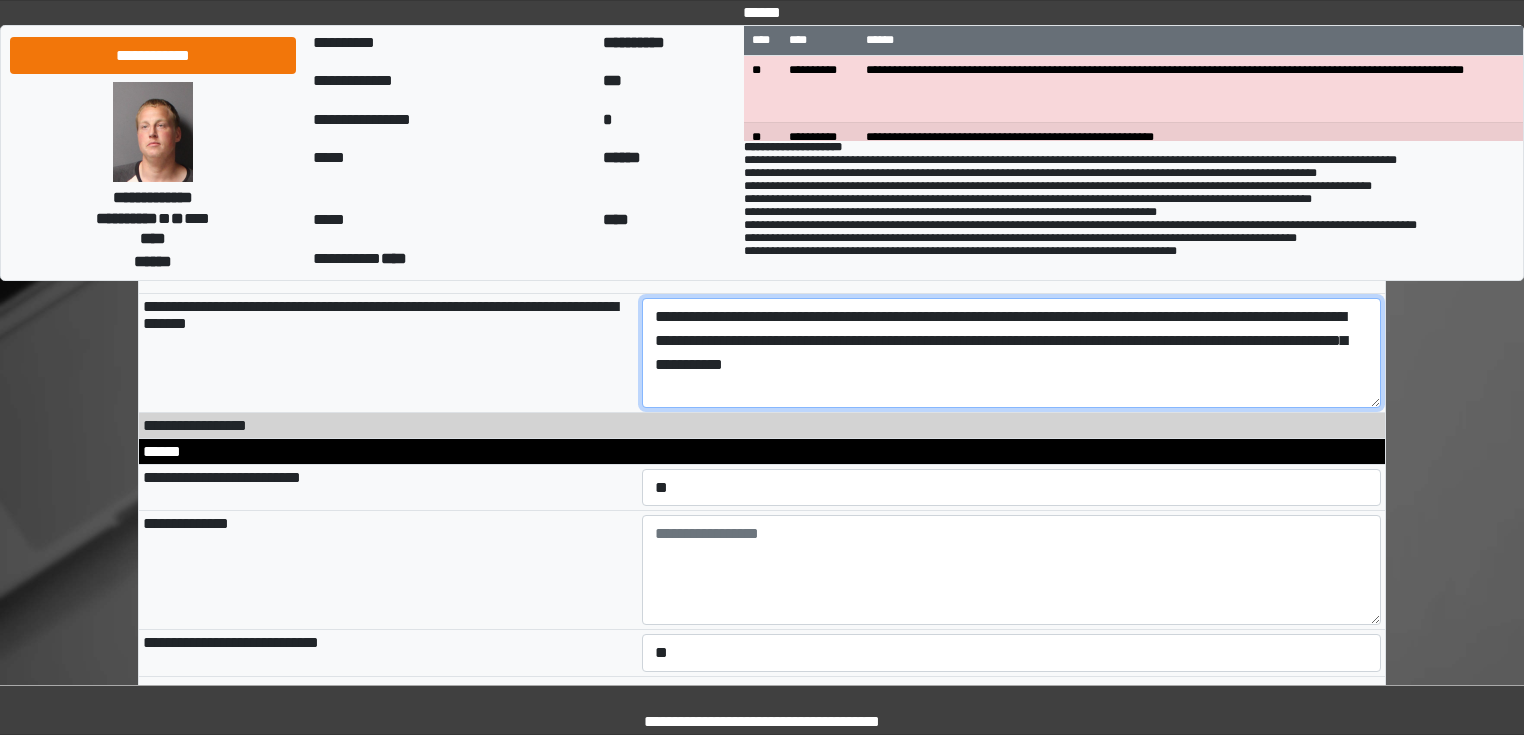 drag, startPoint x: 952, startPoint y: 364, endPoint x: 959, endPoint y: 382, distance: 19.313208 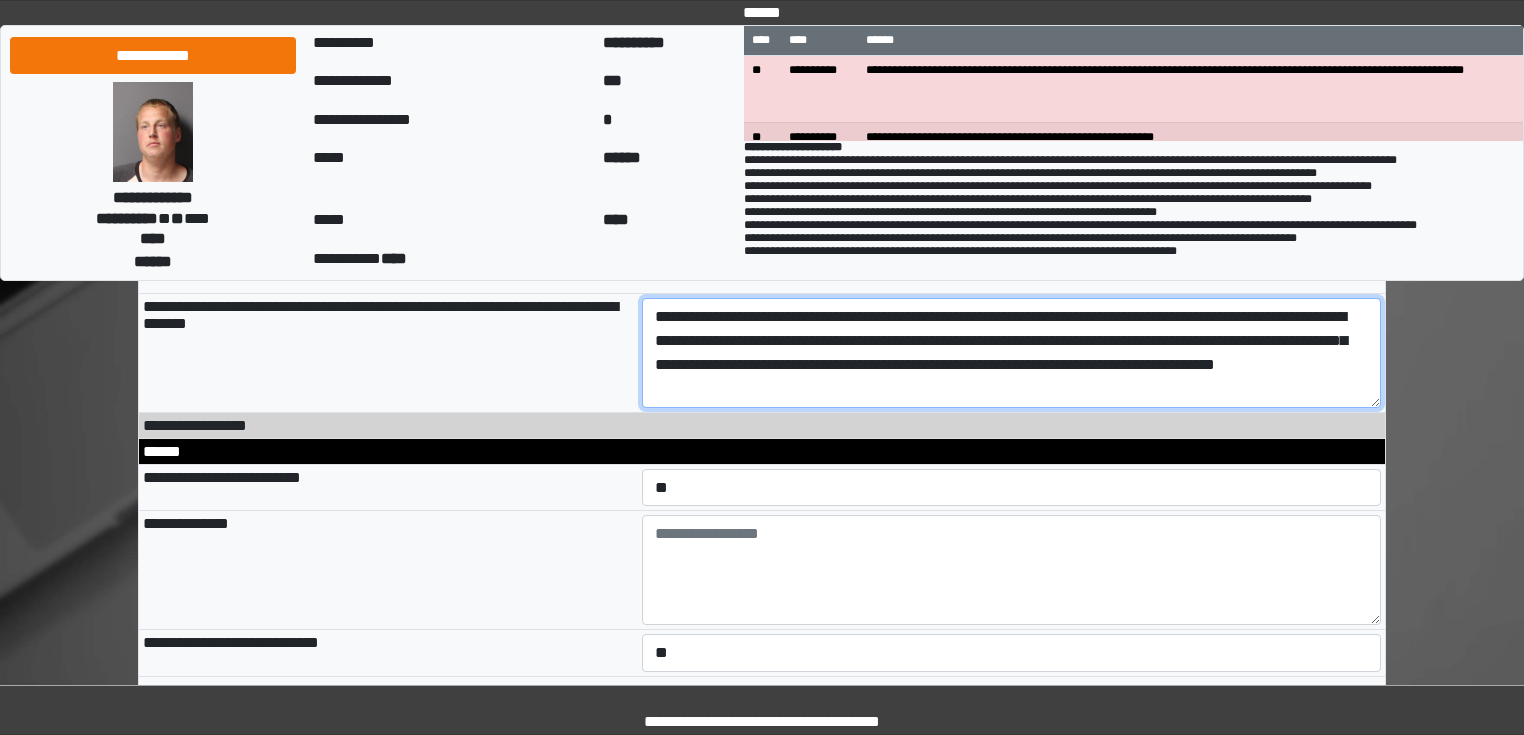 click on "**********" at bounding box center [1012, 353] 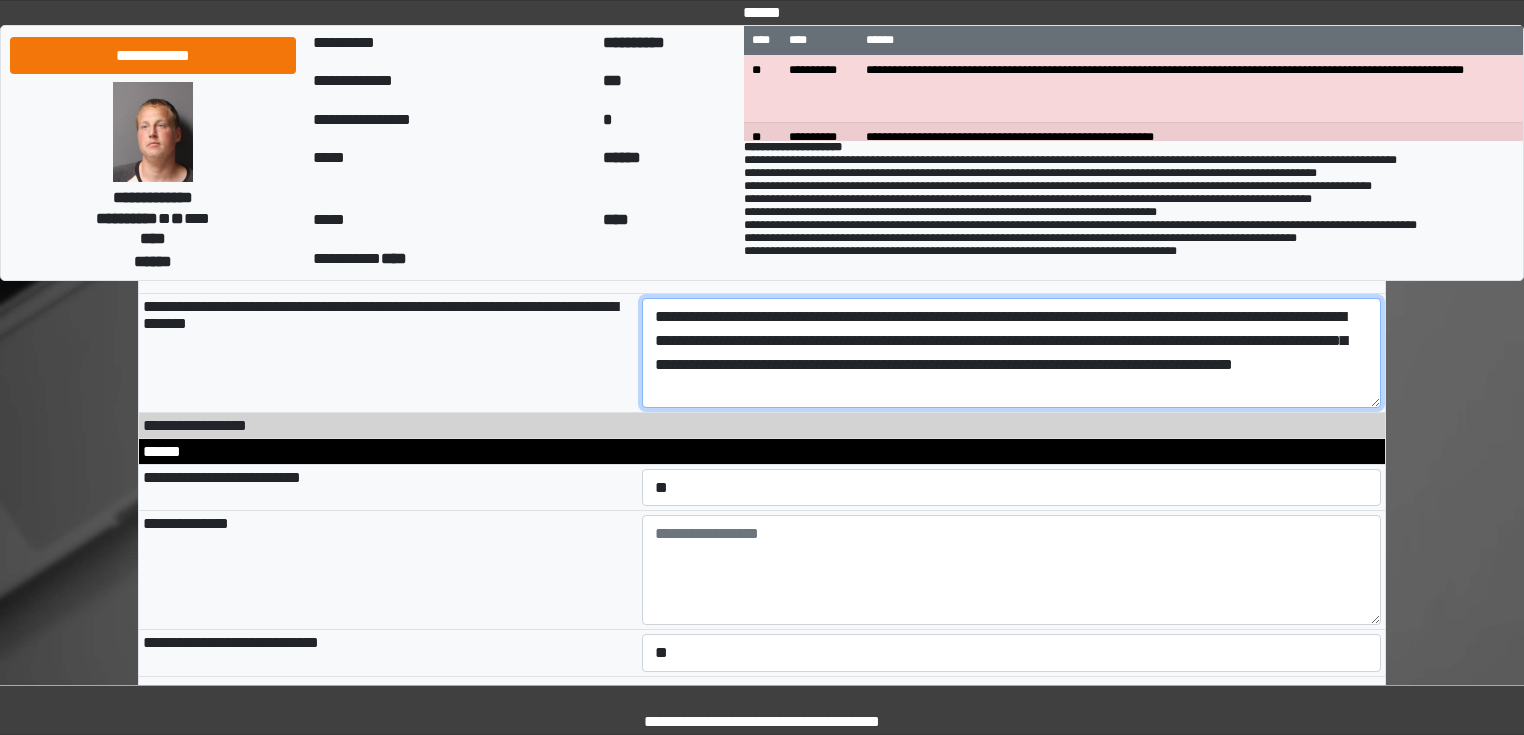 click on "**********" at bounding box center [1012, 353] 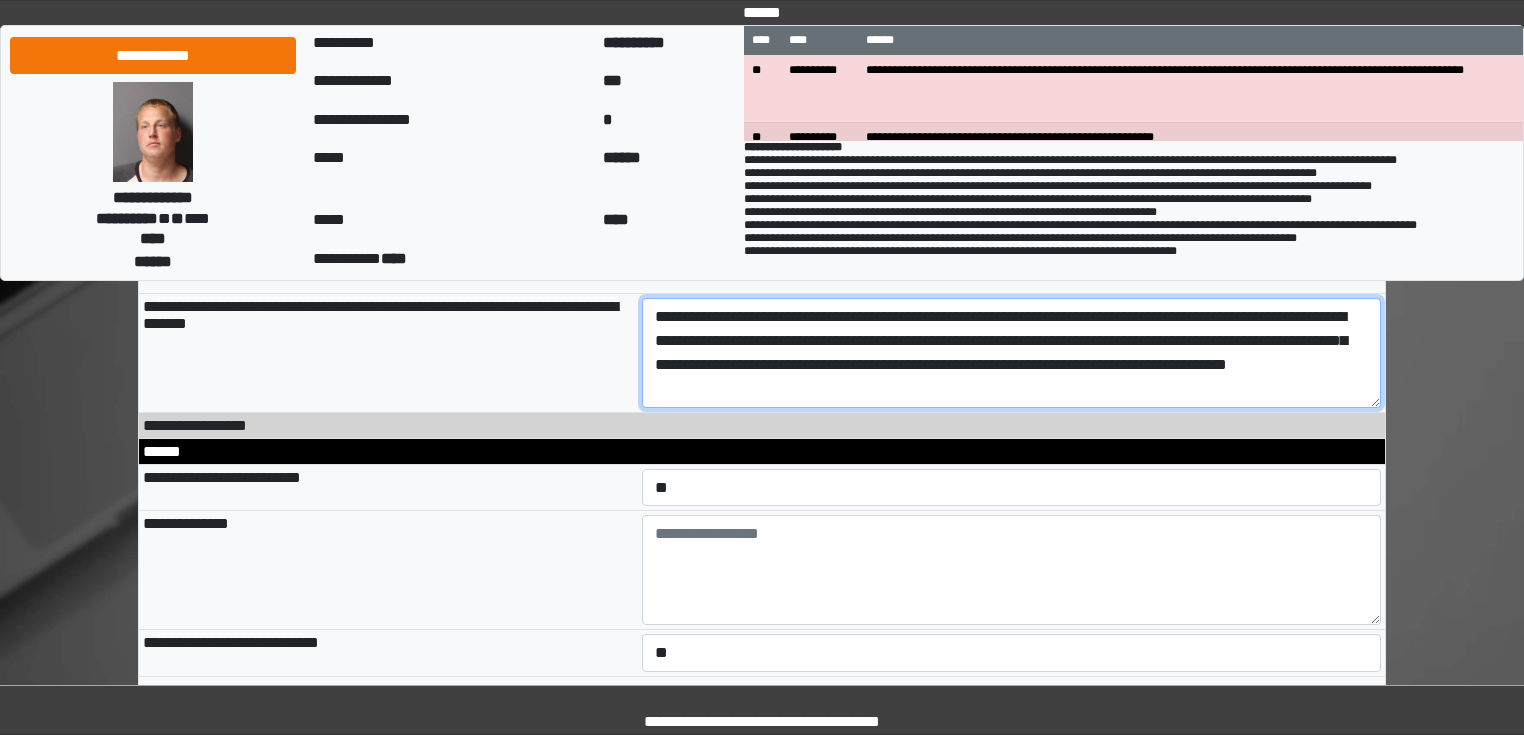 click on "**********" at bounding box center [1012, 353] 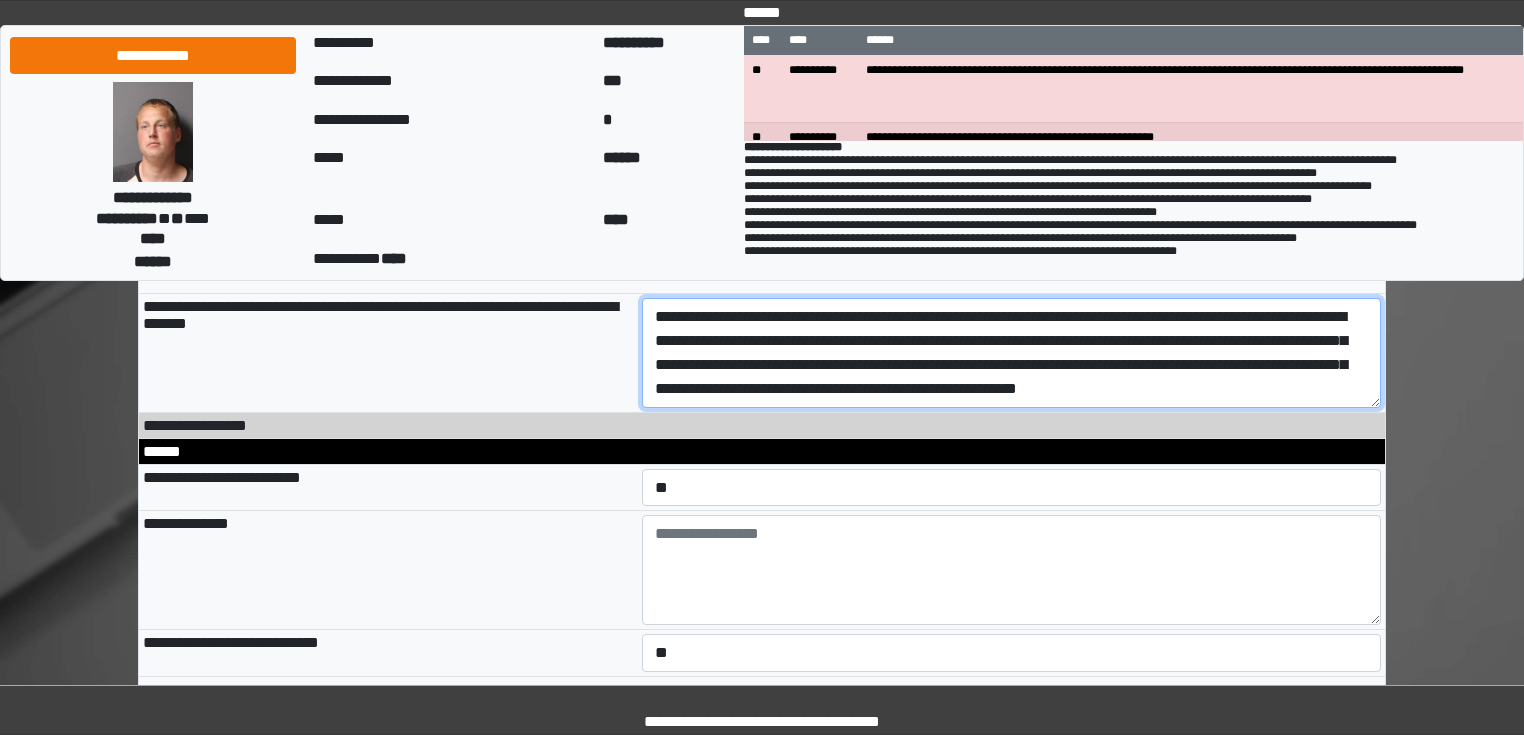 scroll, scrollTop: 16, scrollLeft: 0, axis: vertical 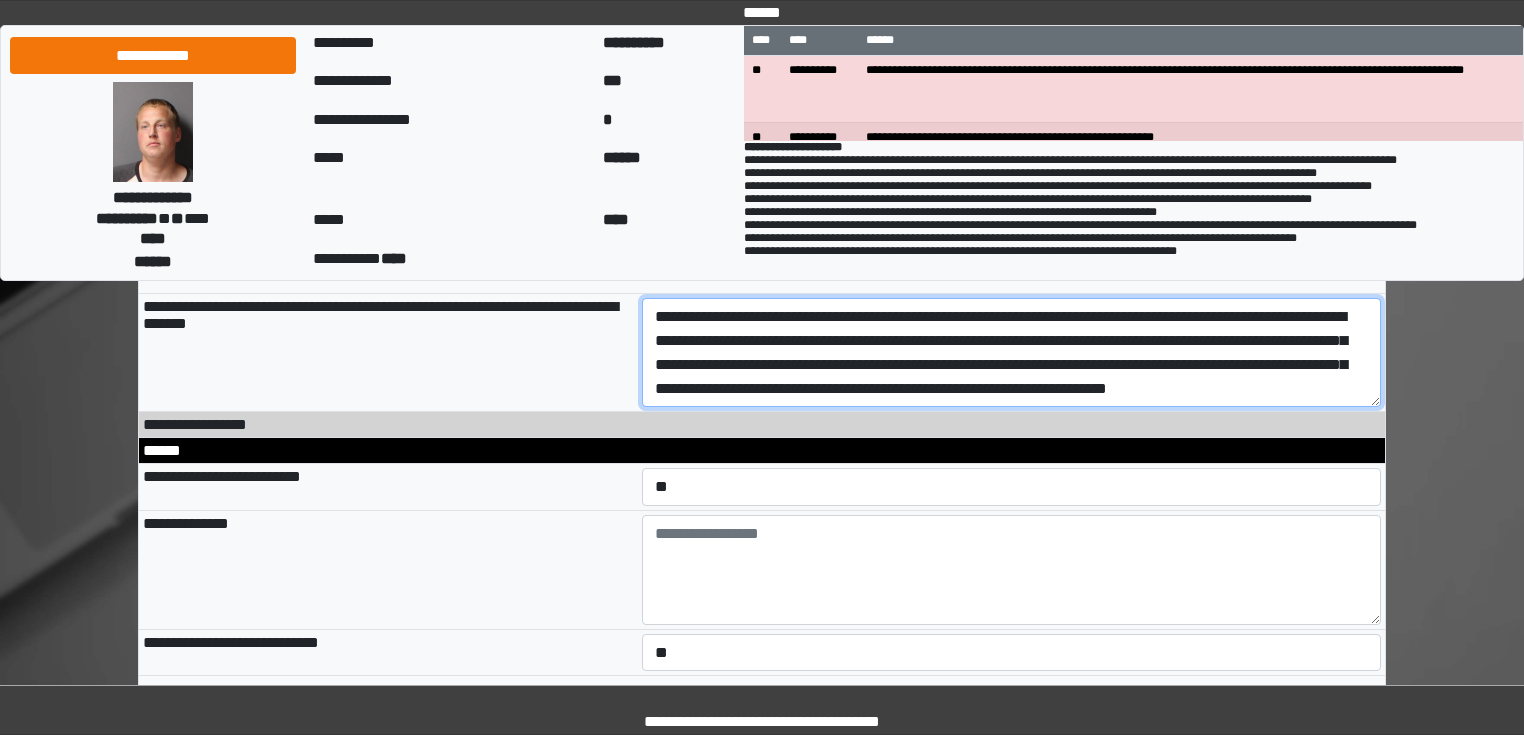 click on "**********" at bounding box center [1012, 353] 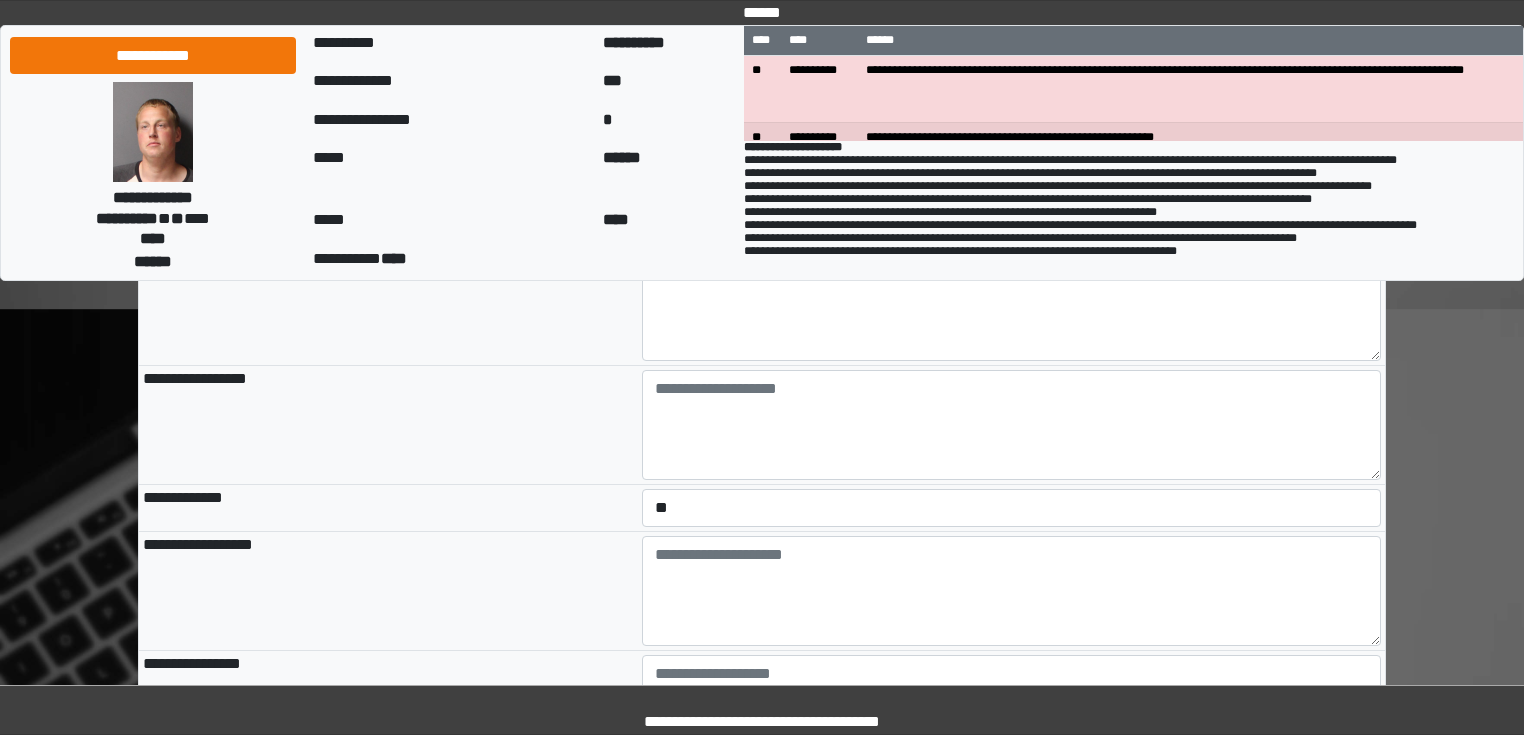 scroll, scrollTop: 7360, scrollLeft: 0, axis: vertical 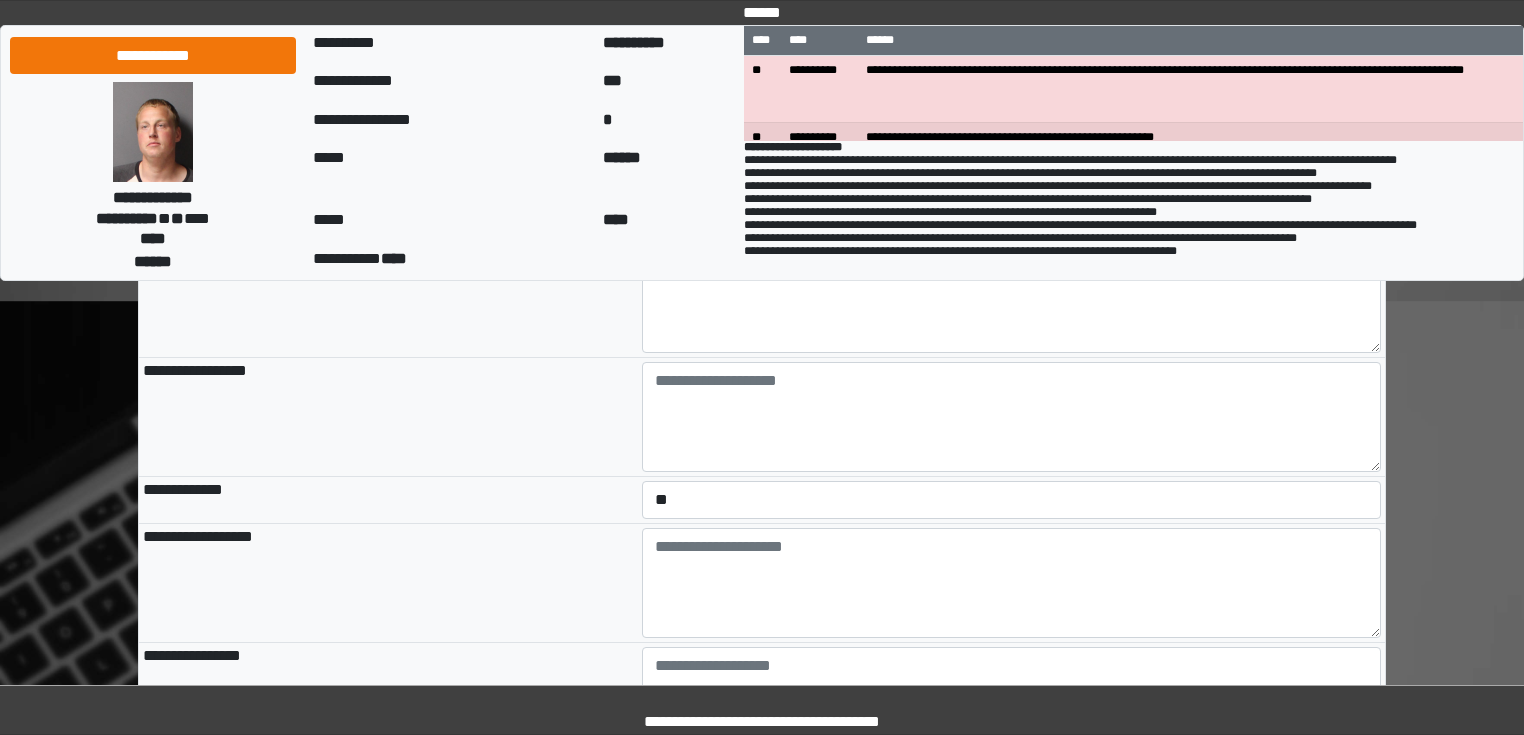 type on "**********" 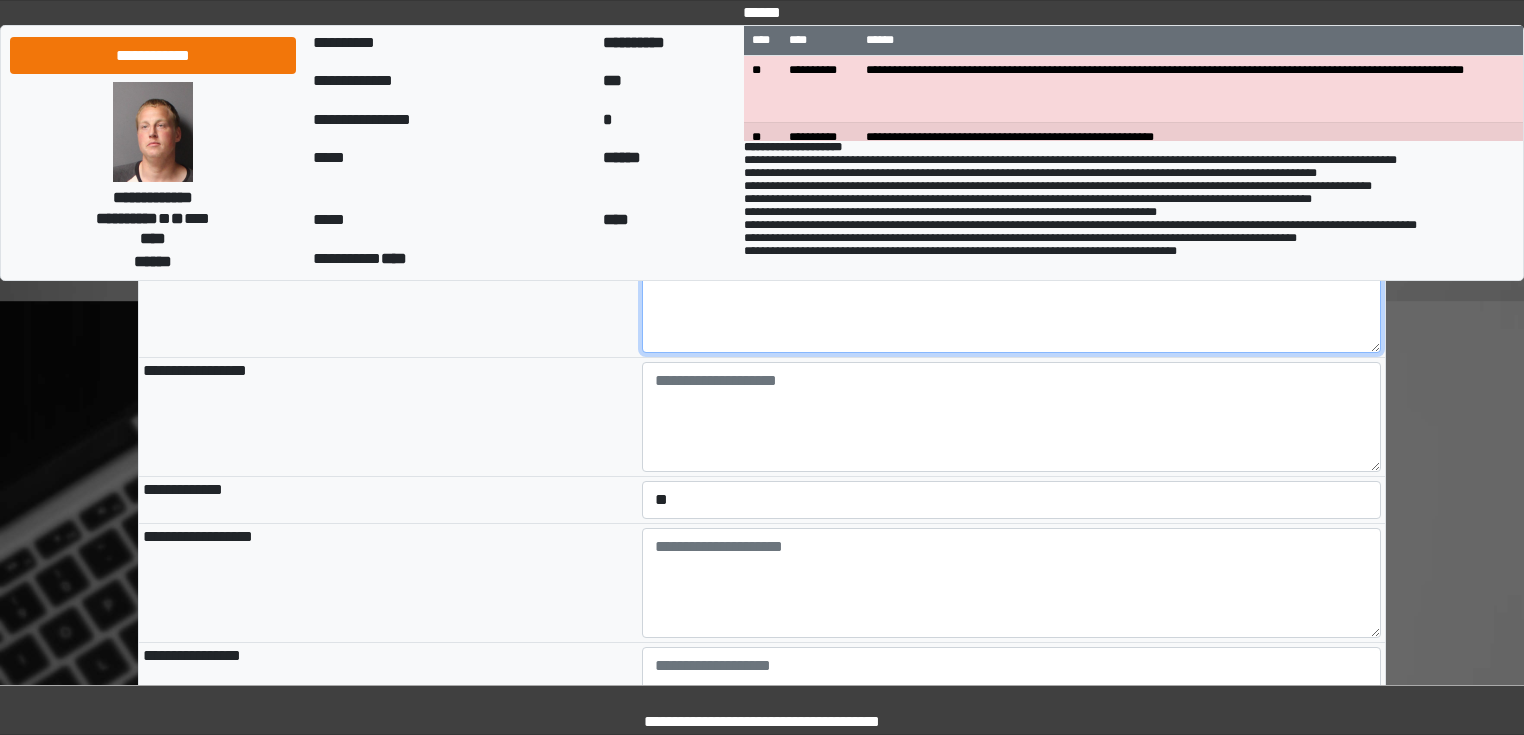 click on "**********" at bounding box center (1012, 298) 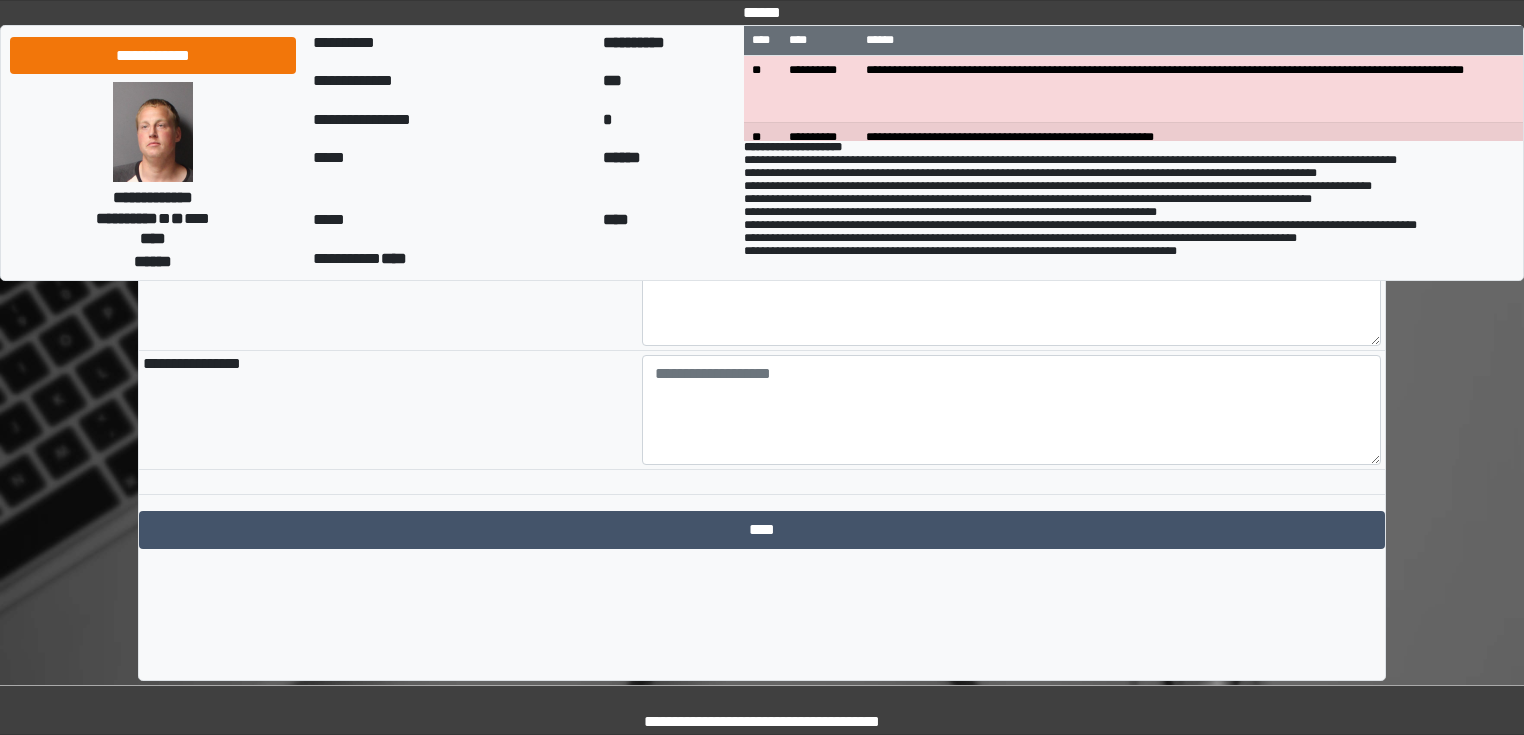 scroll, scrollTop: 7662, scrollLeft: 0, axis: vertical 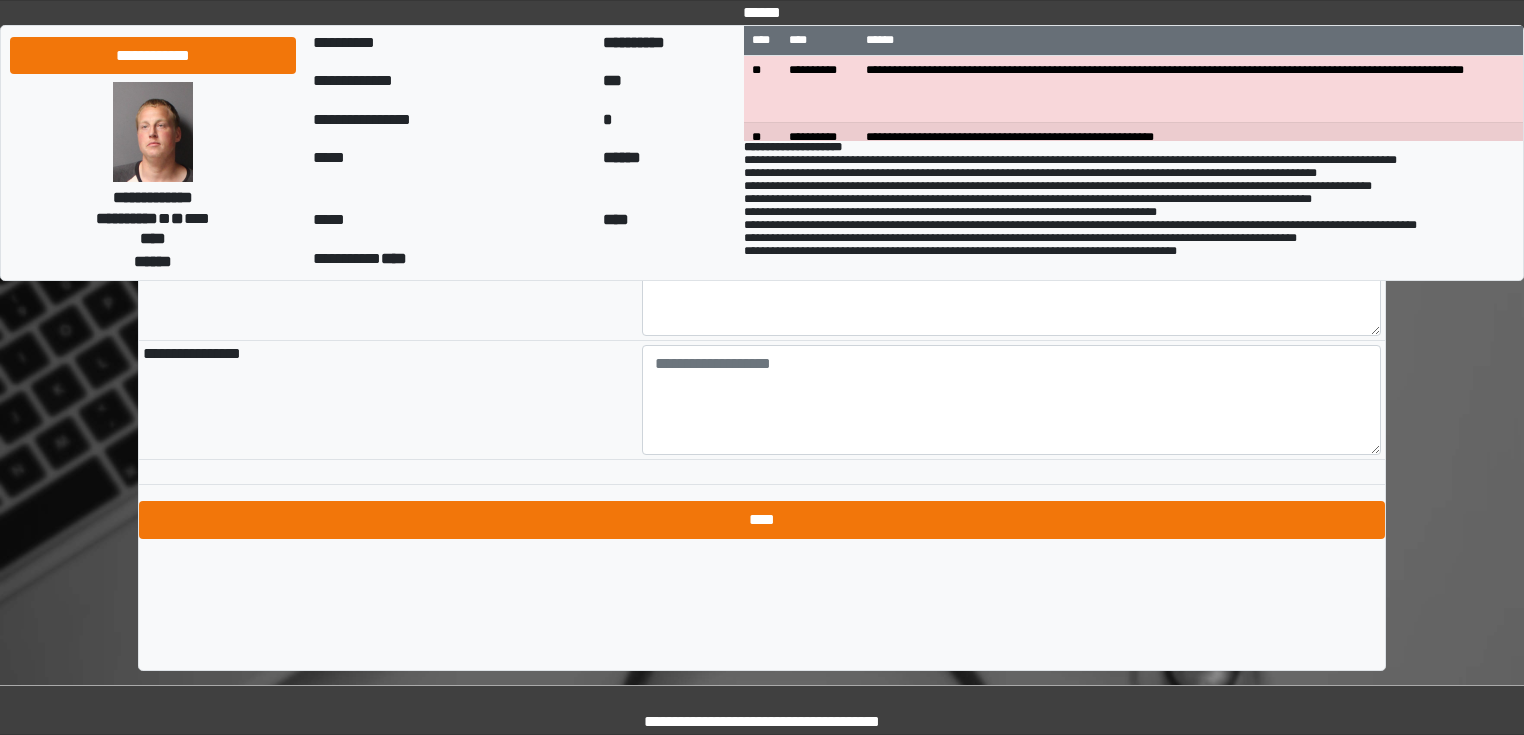 type on "**********" 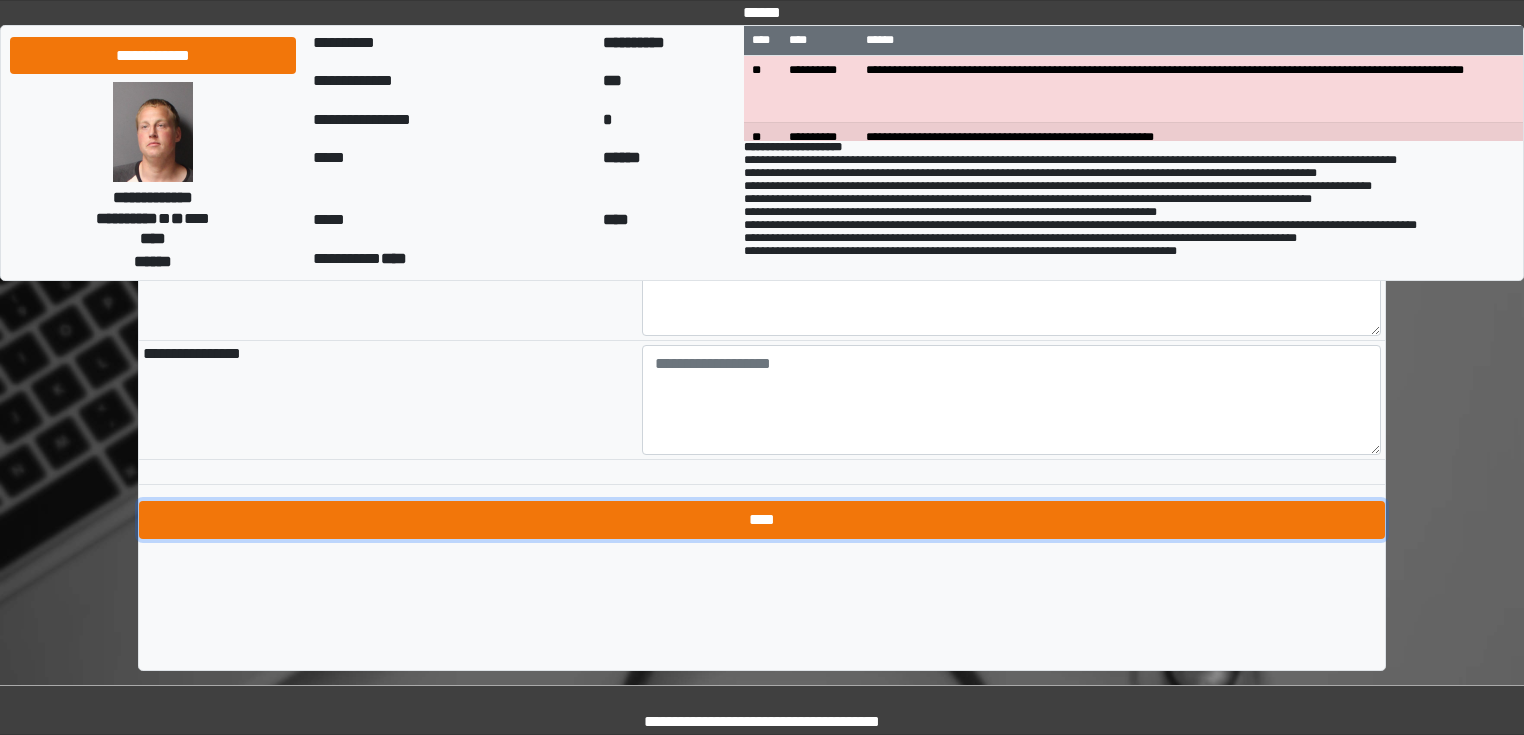 click on "****" at bounding box center [762, 520] 